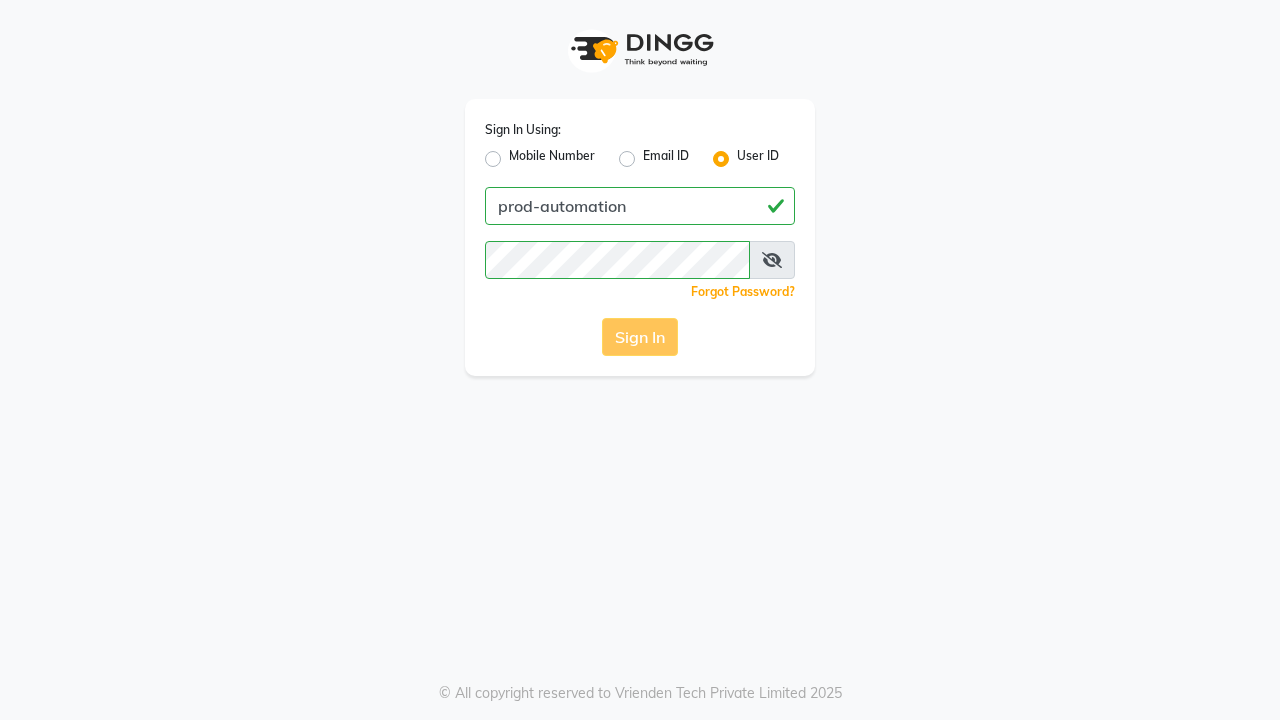scroll, scrollTop: 0, scrollLeft: 0, axis: both 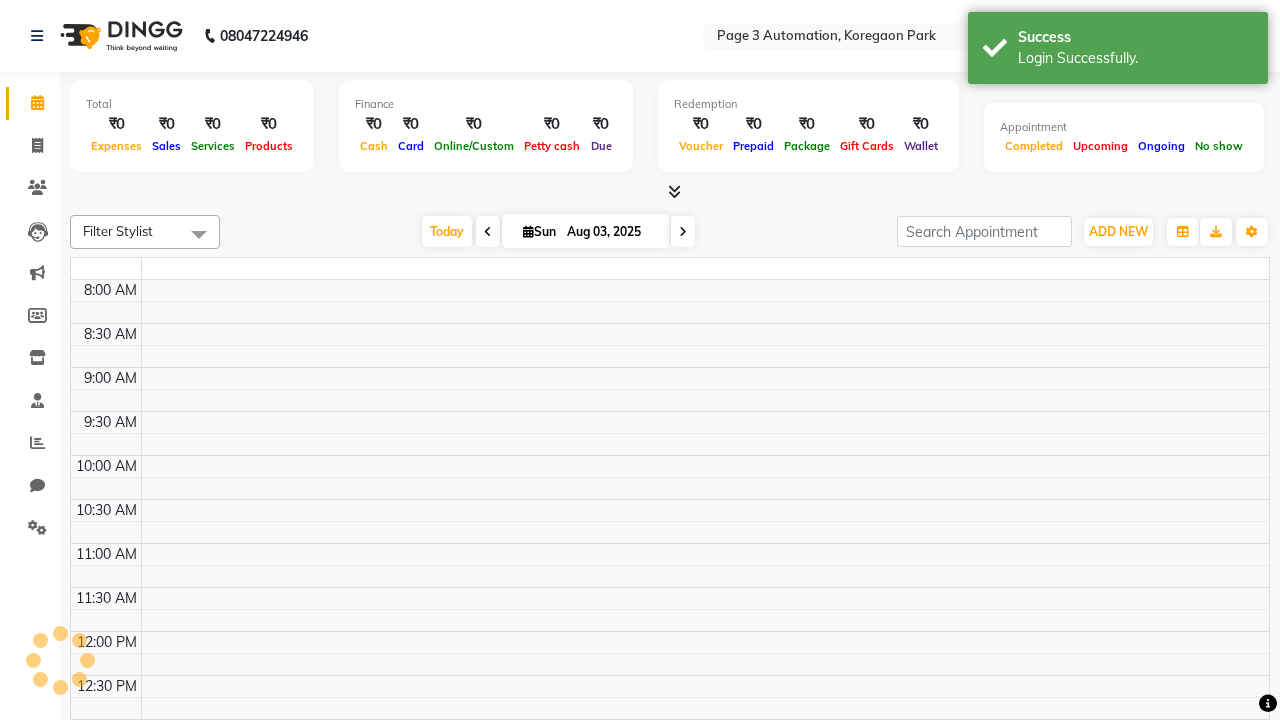 select on "en" 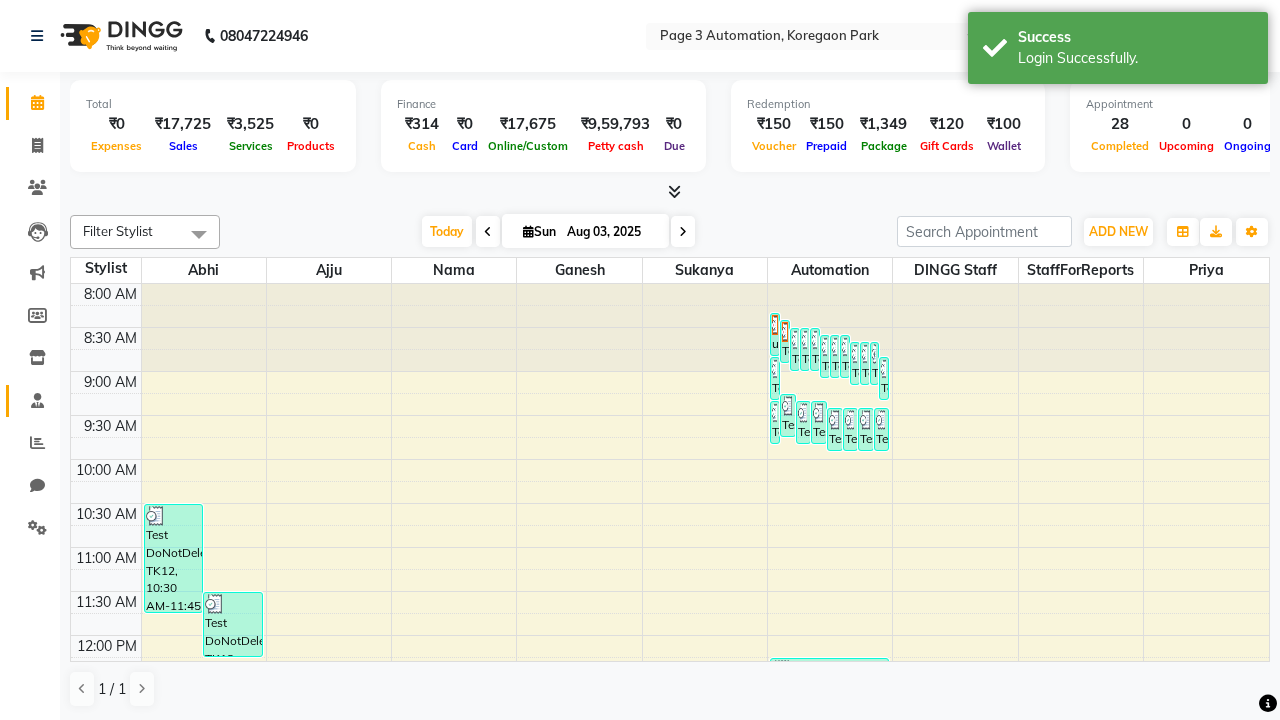 click 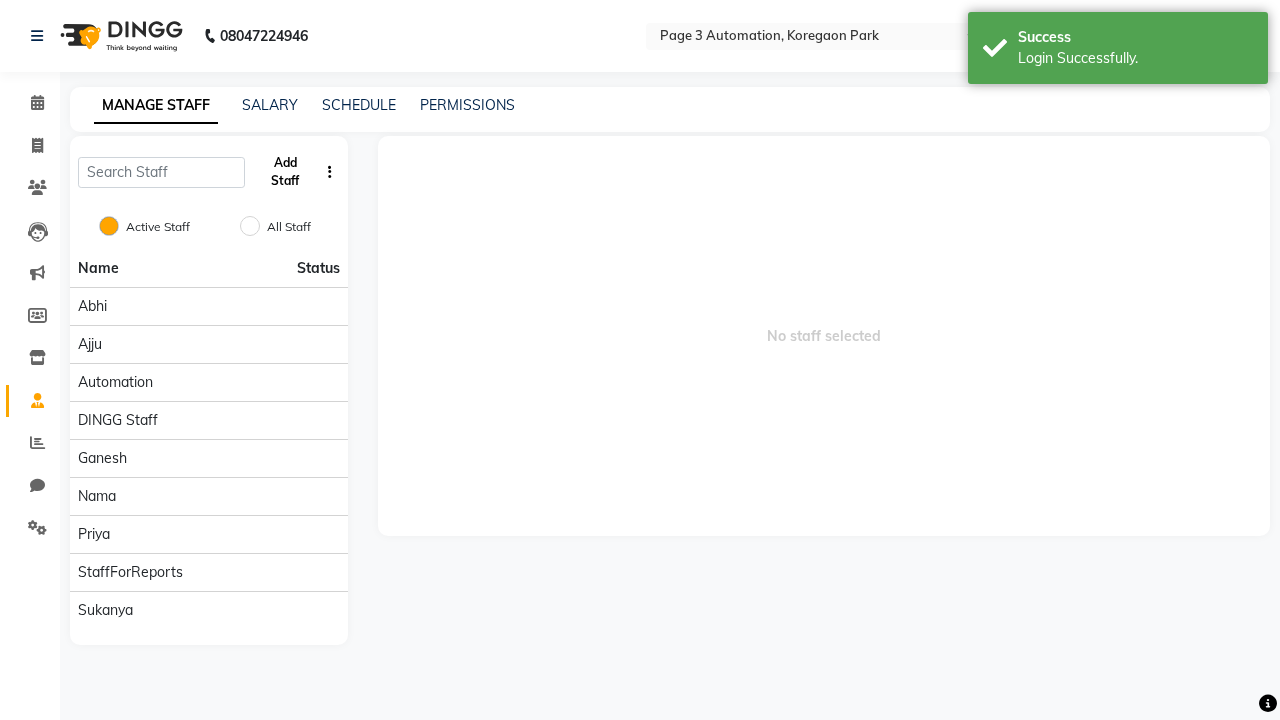 click on "Add Staff" 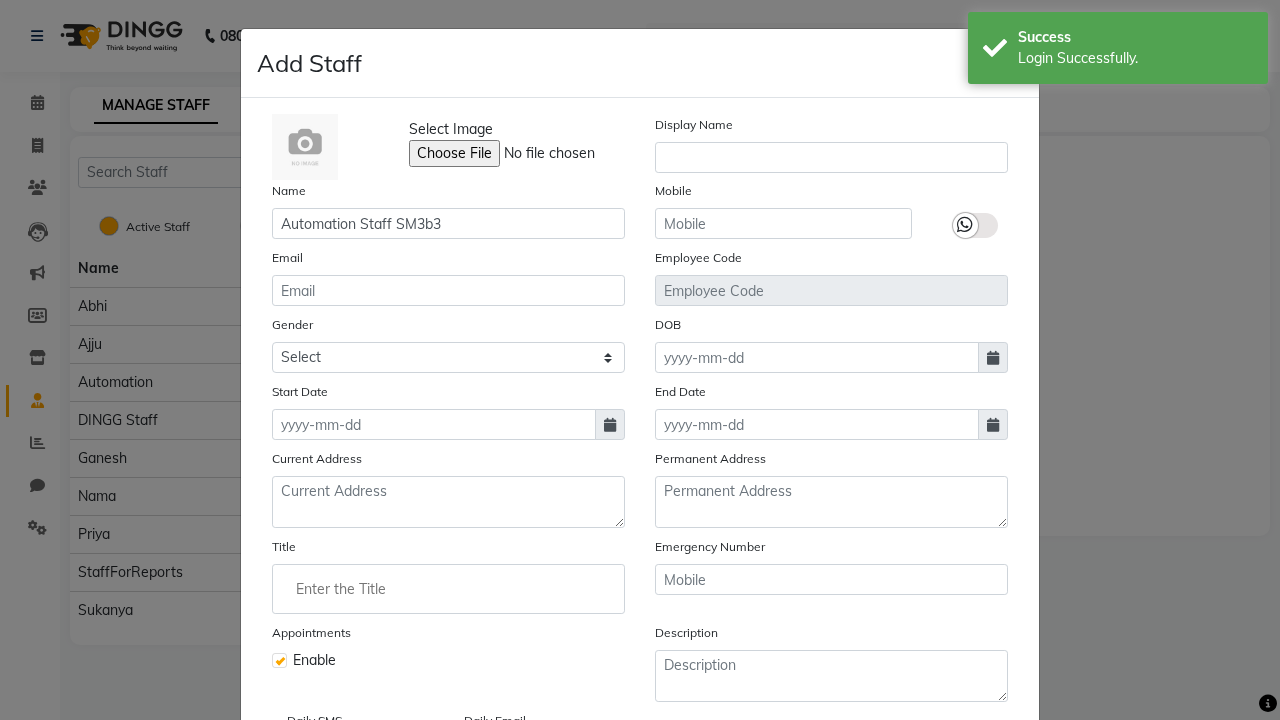 type on "Automation Staff SM3b3" 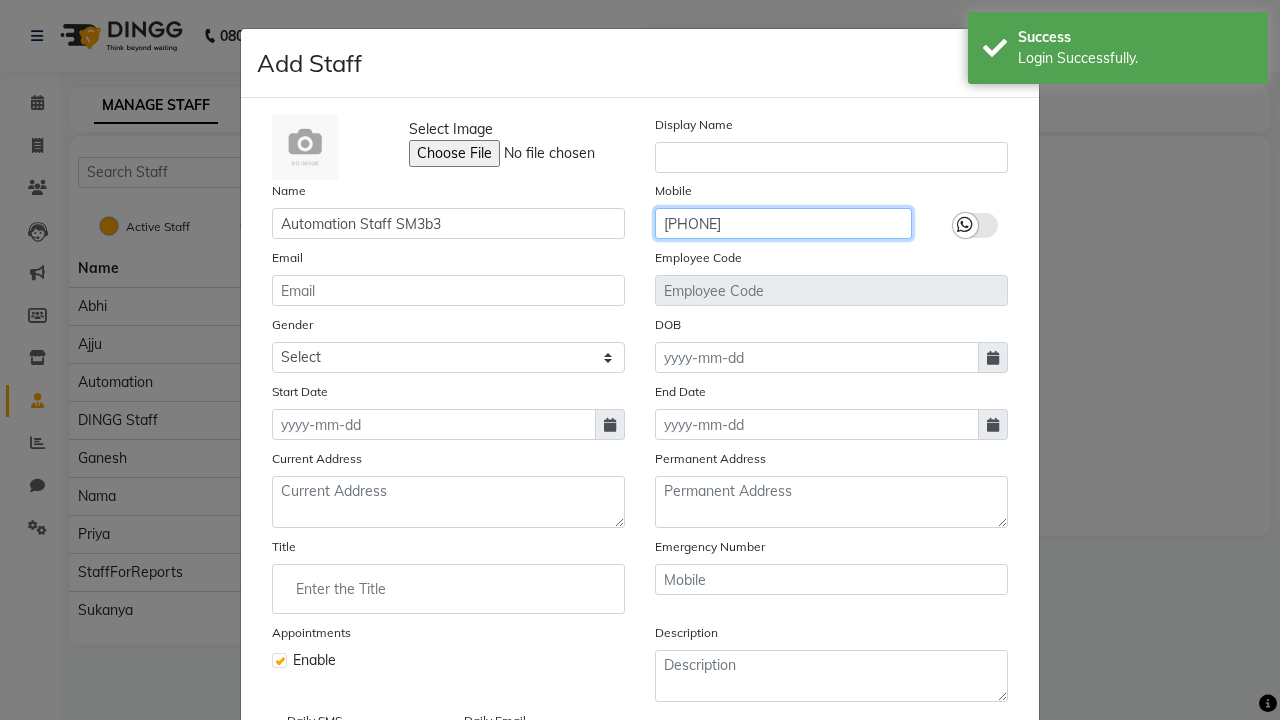 type on "[PHONE]" 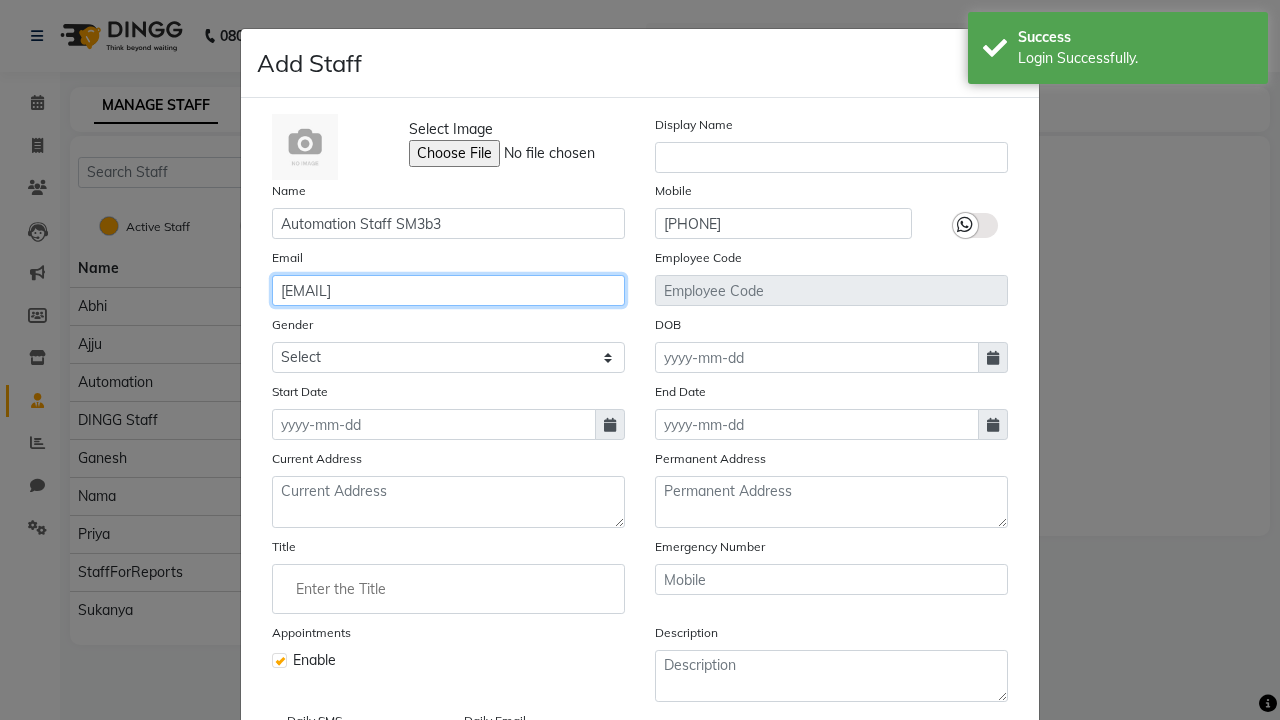 type on "[EMAIL]" 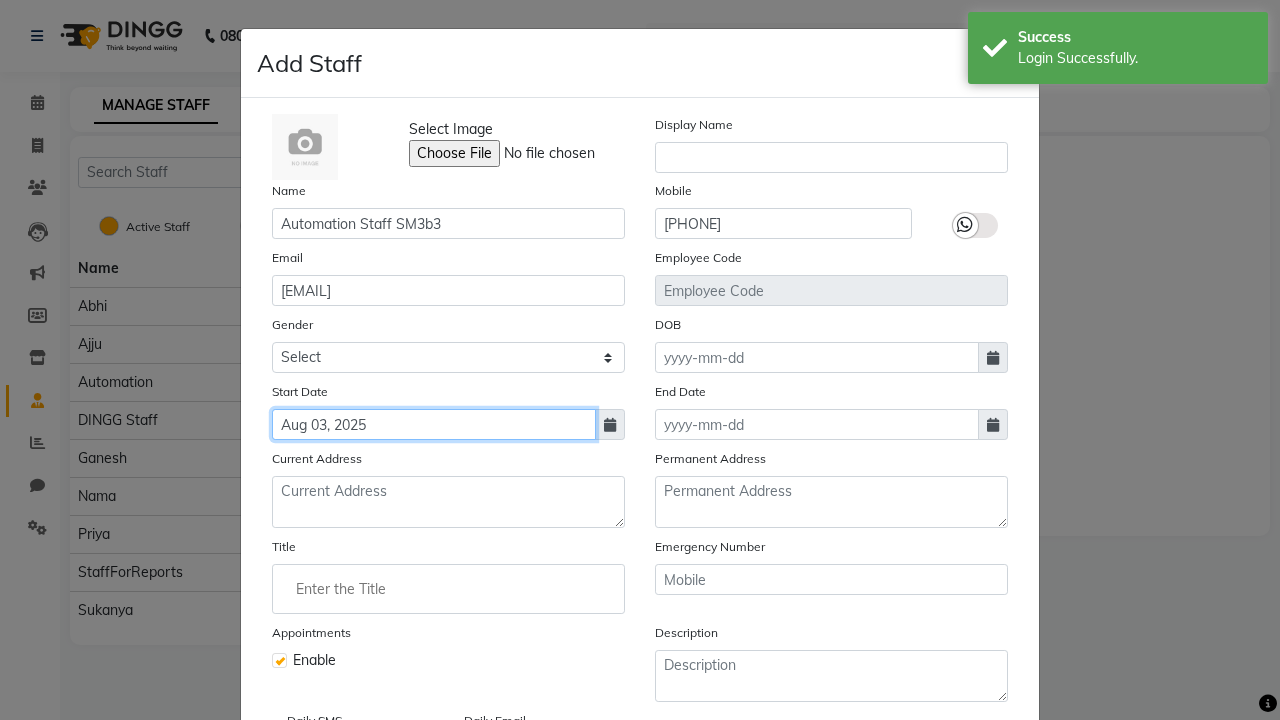 type on "Aug 03, 2025" 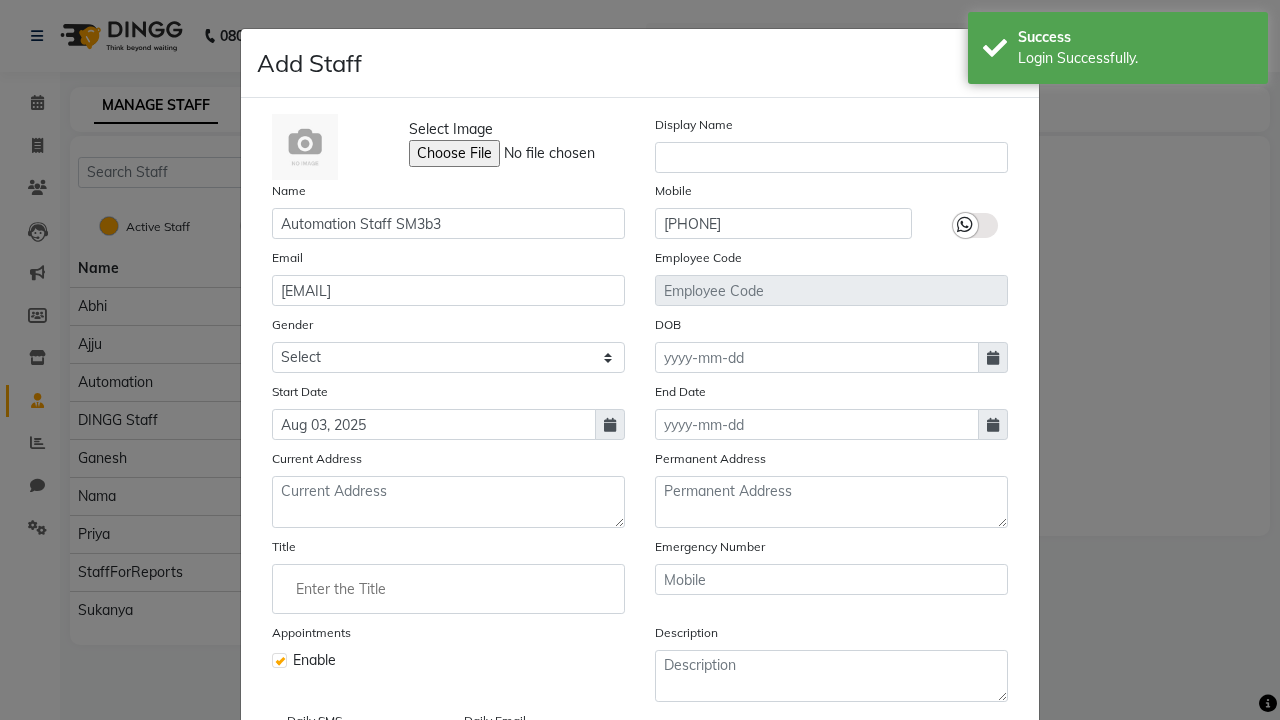 click on "Save" at bounding box center (988, 814) 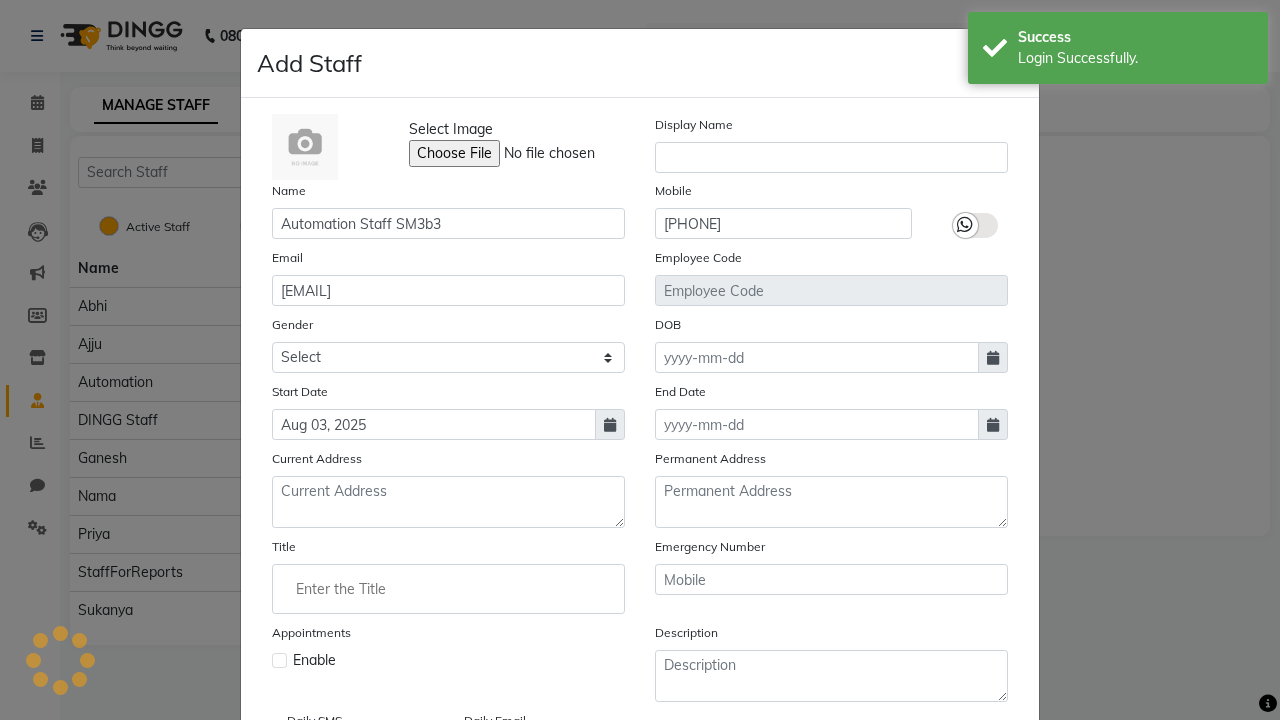 type 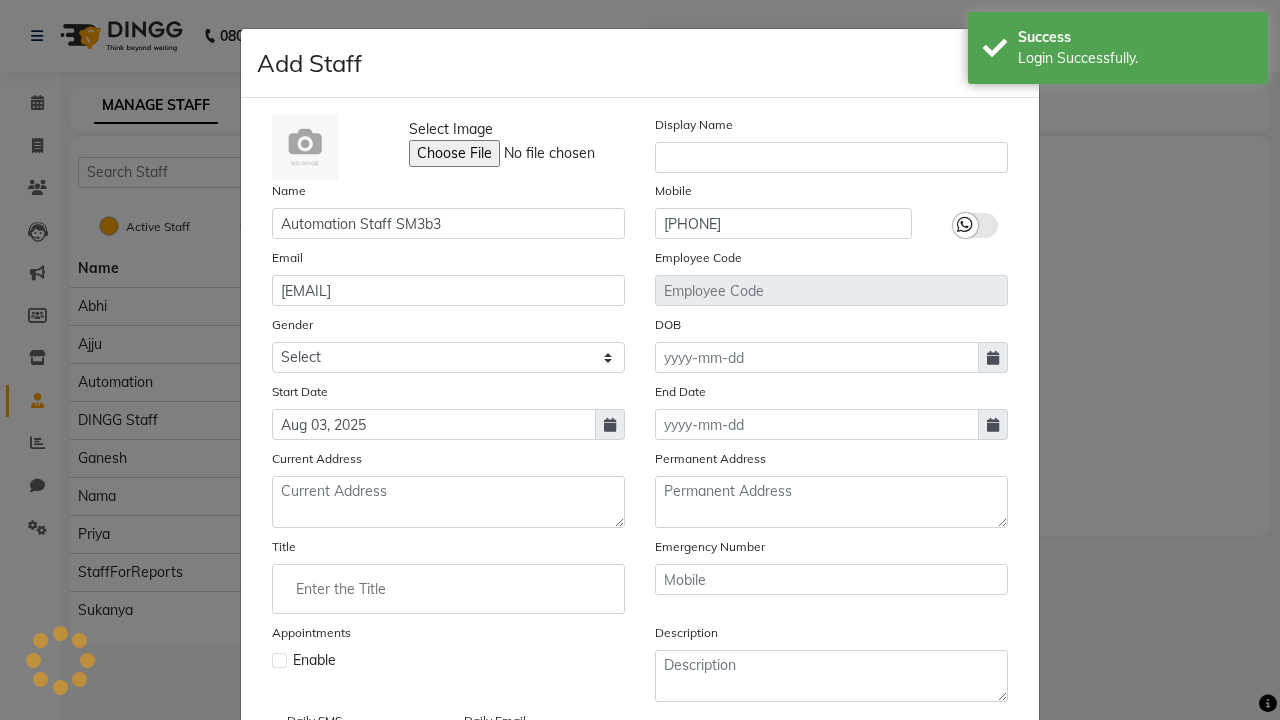 type 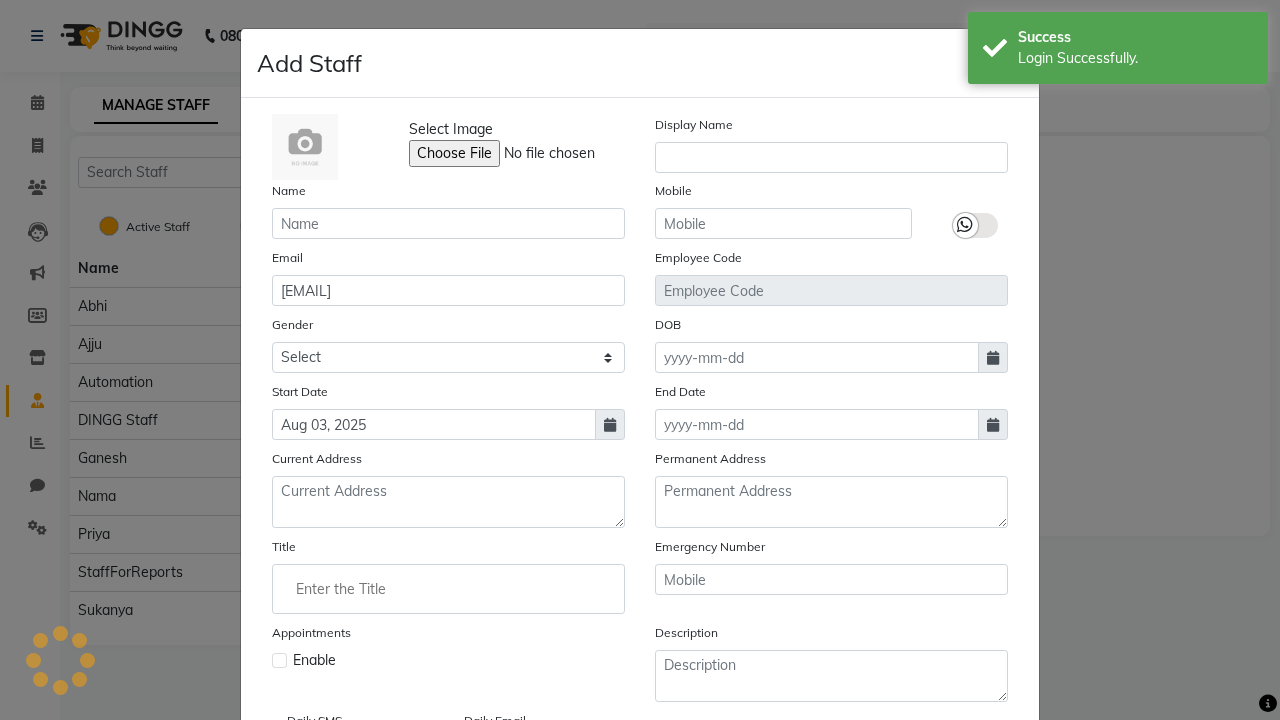 type 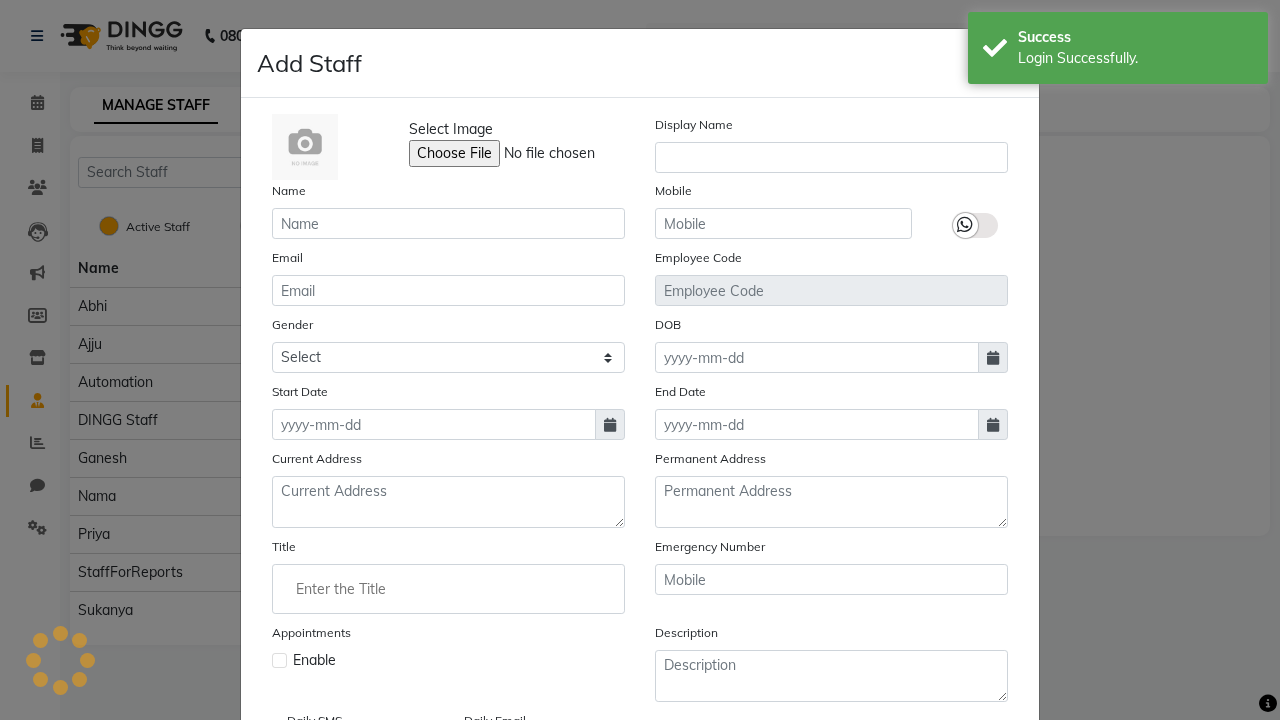 scroll, scrollTop: 162, scrollLeft: 0, axis: vertical 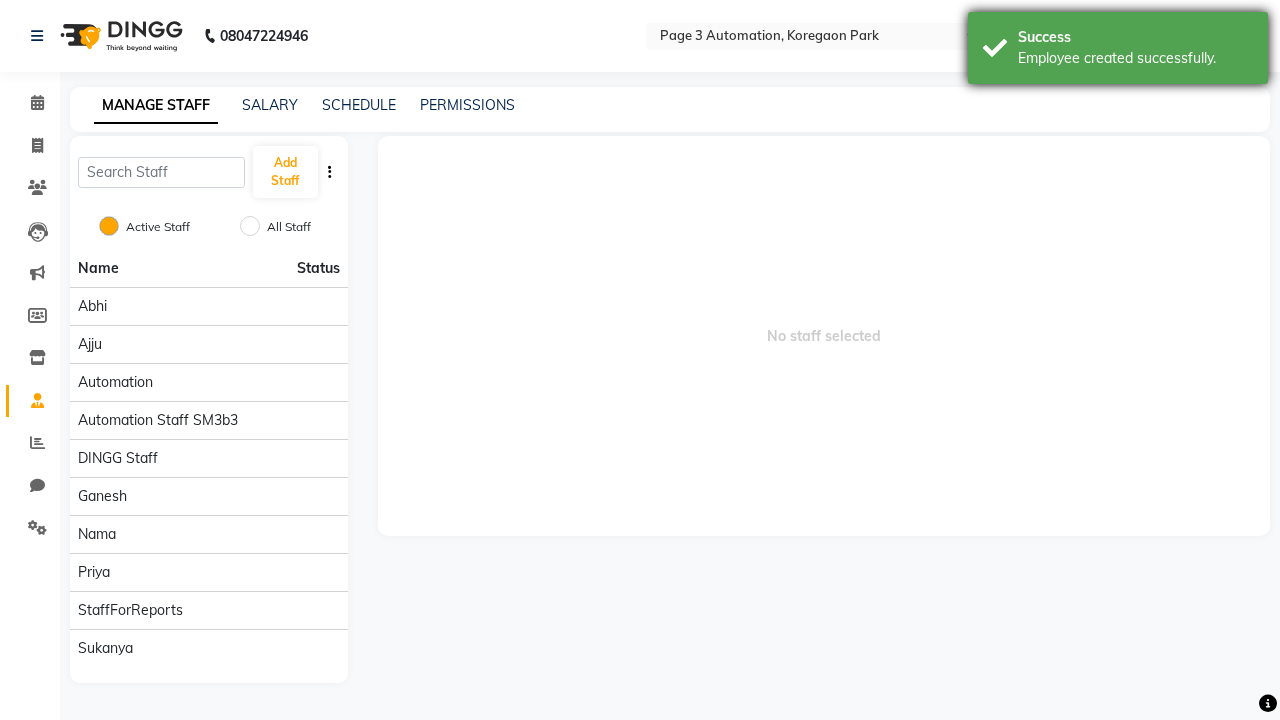 click on "Employee created successfully." at bounding box center [1135, 58] 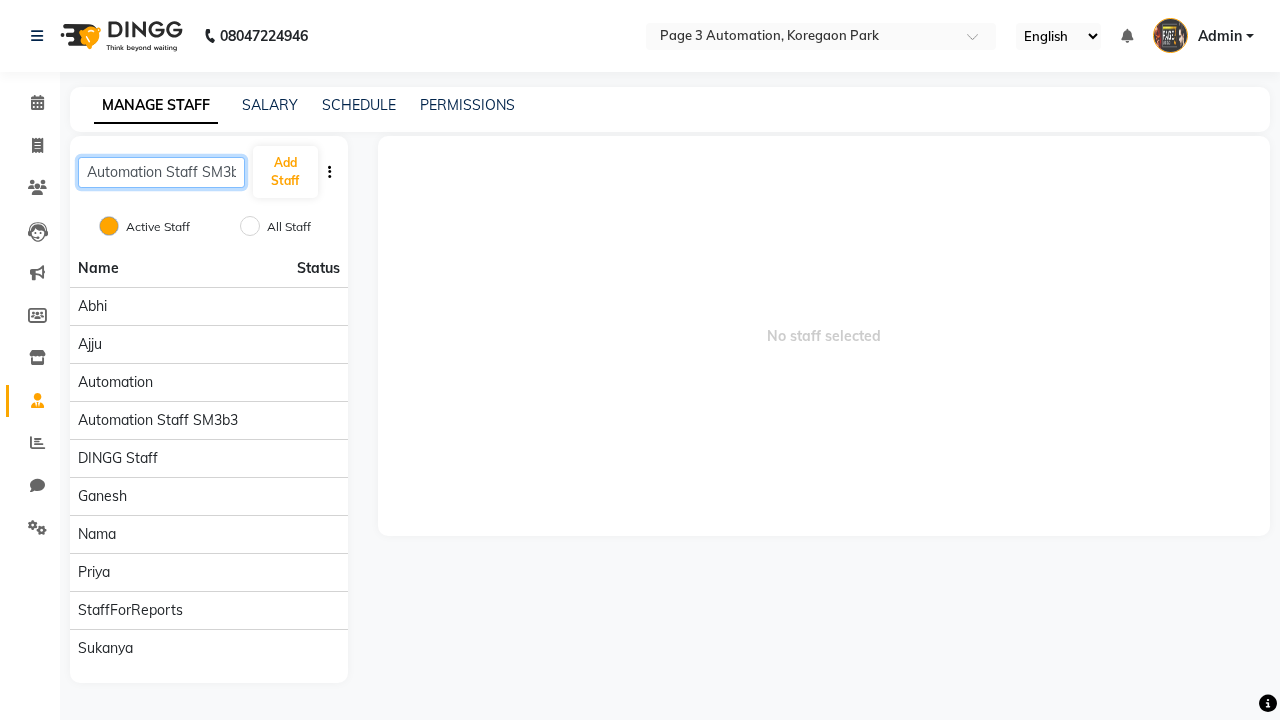 scroll, scrollTop: 0, scrollLeft: 11, axis: horizontal 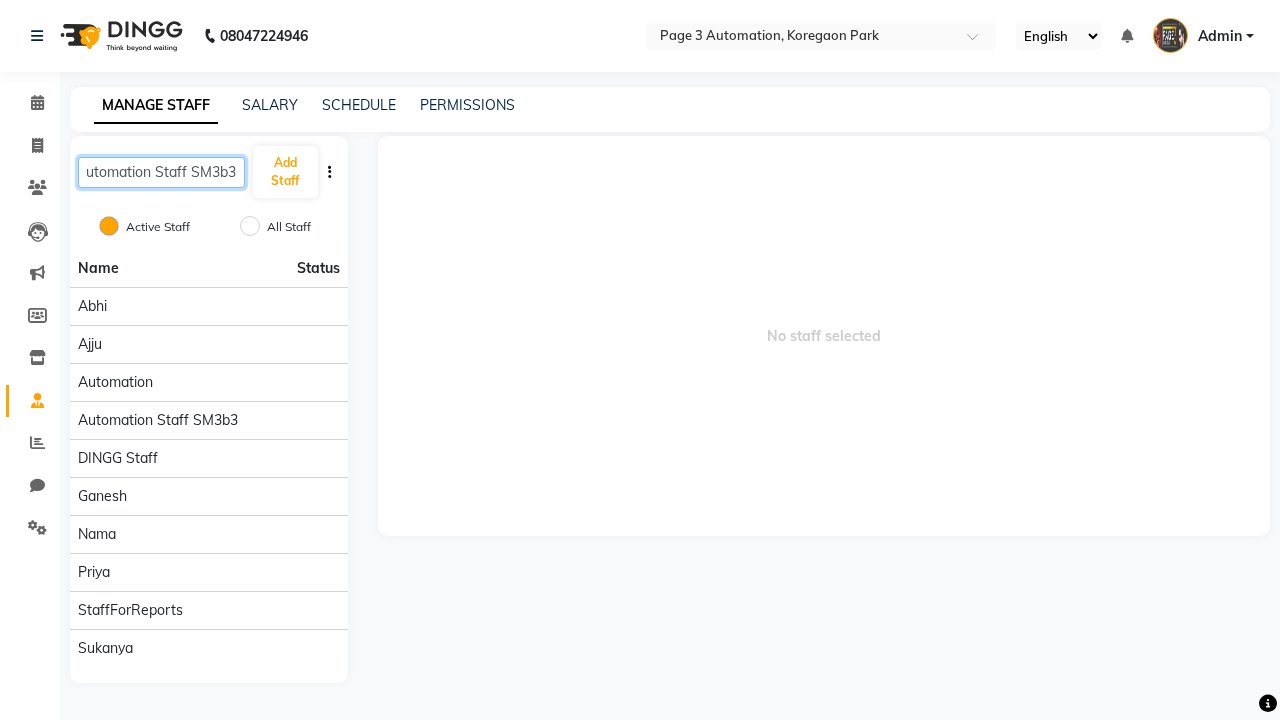 type on "Automation Staff SM3b3" 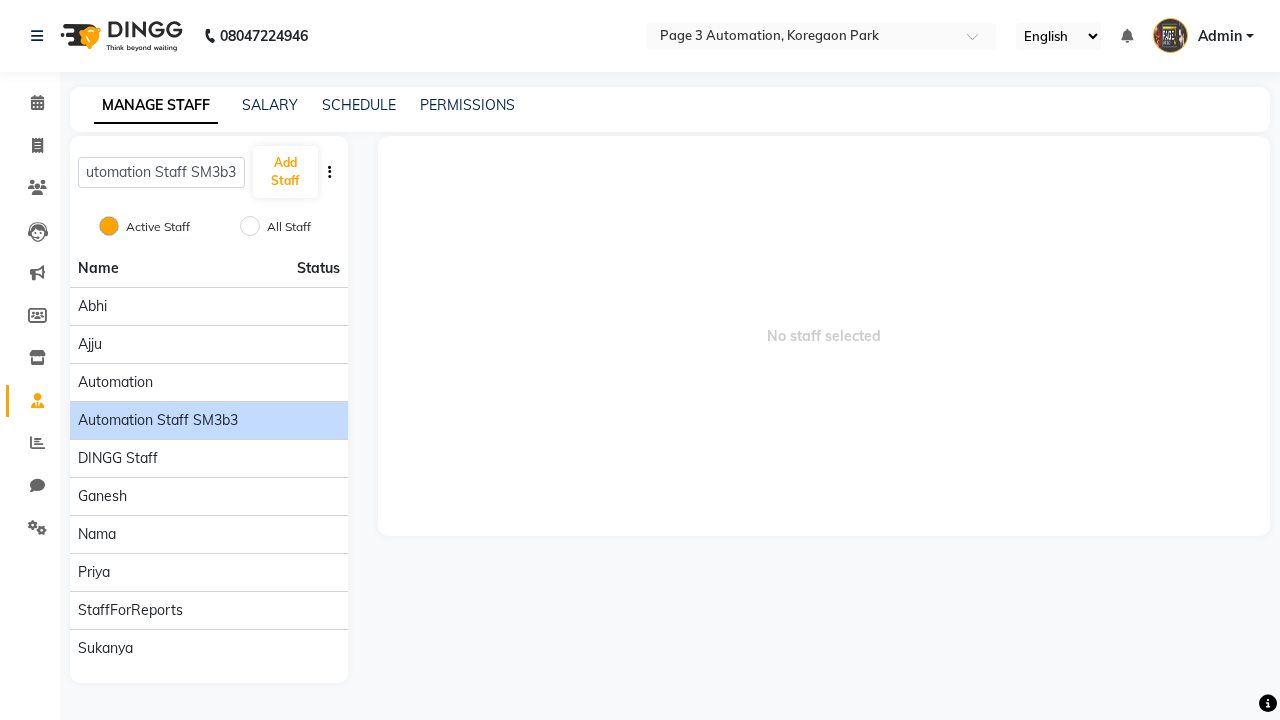 click on "Automation Staff SM3b3" 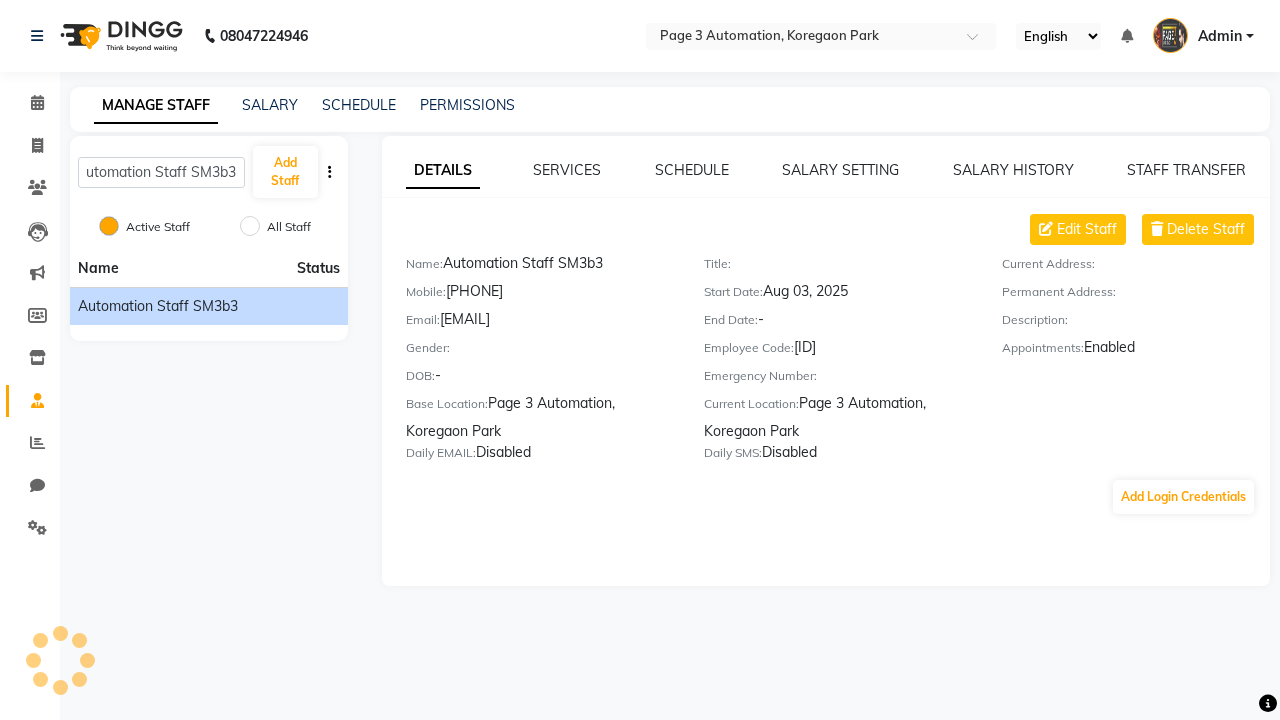 scroll, scrollTop: 0, scrollLeft: 0, axis: both 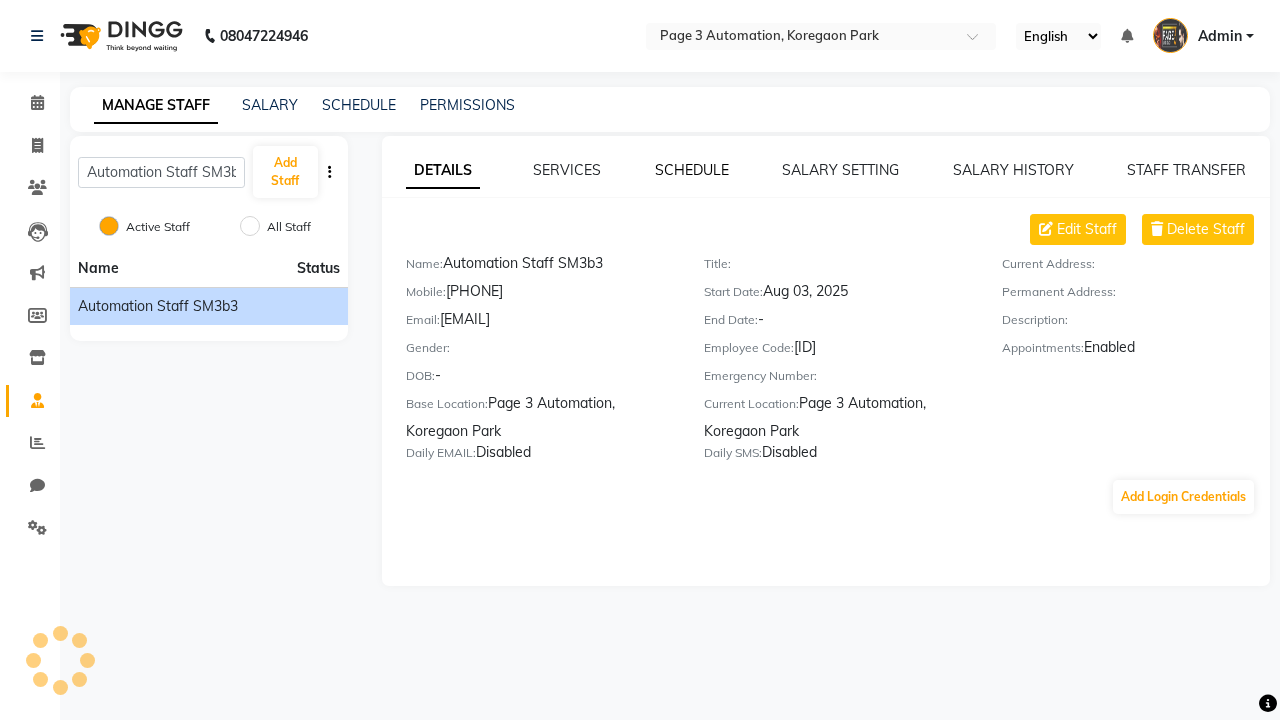 click on "SCHEDULE" 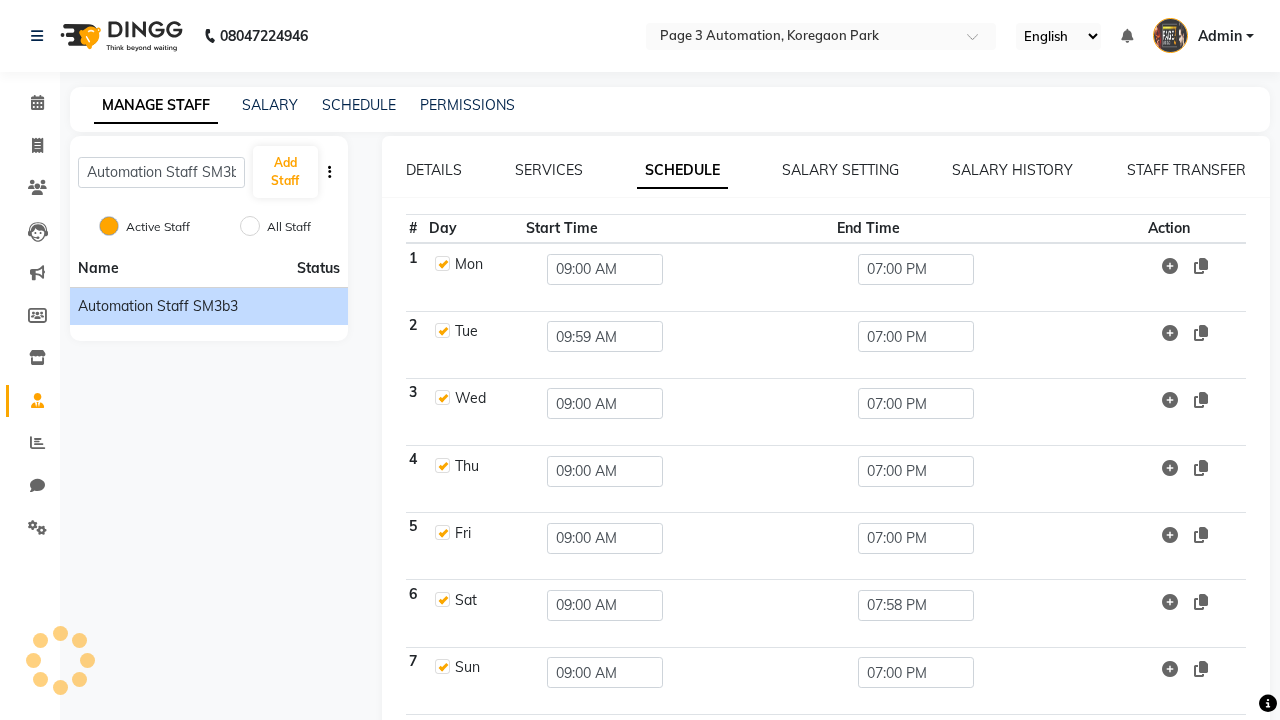 click on "SCHEDULE" 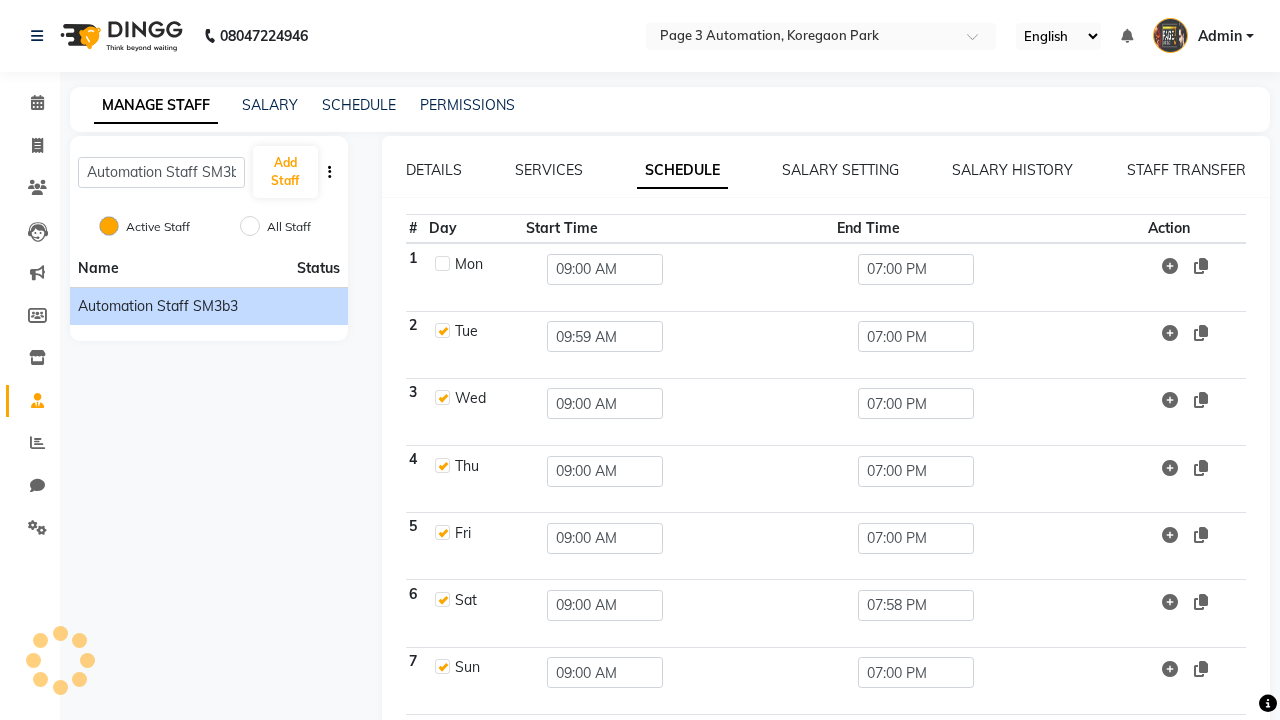 checkbox on "false" 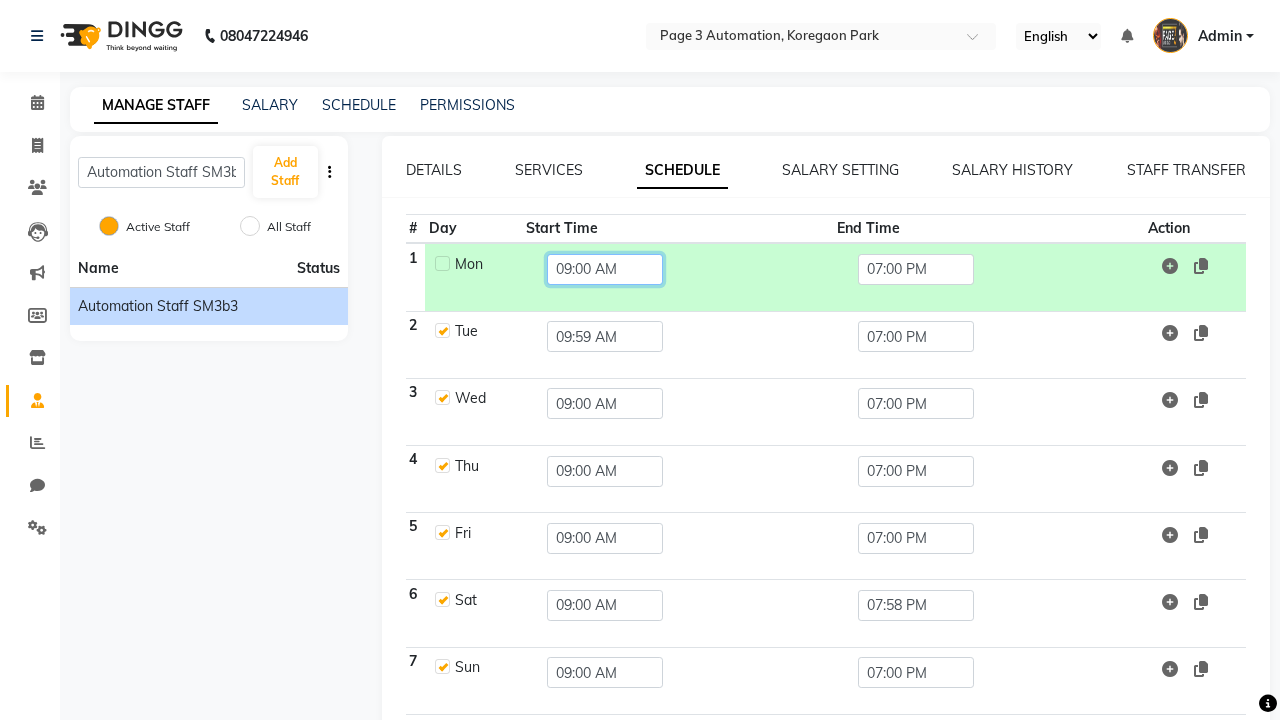click on "09:00 AM" 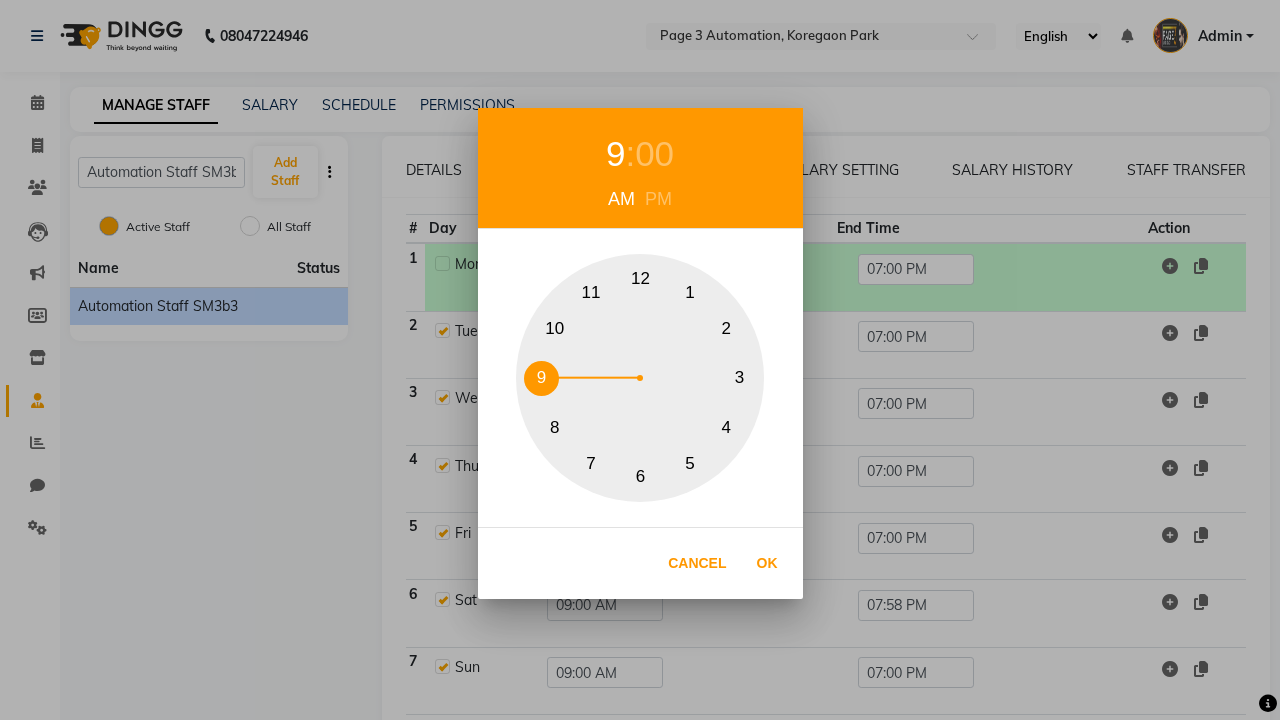 click on "AM" at bounding box center (621, 199) 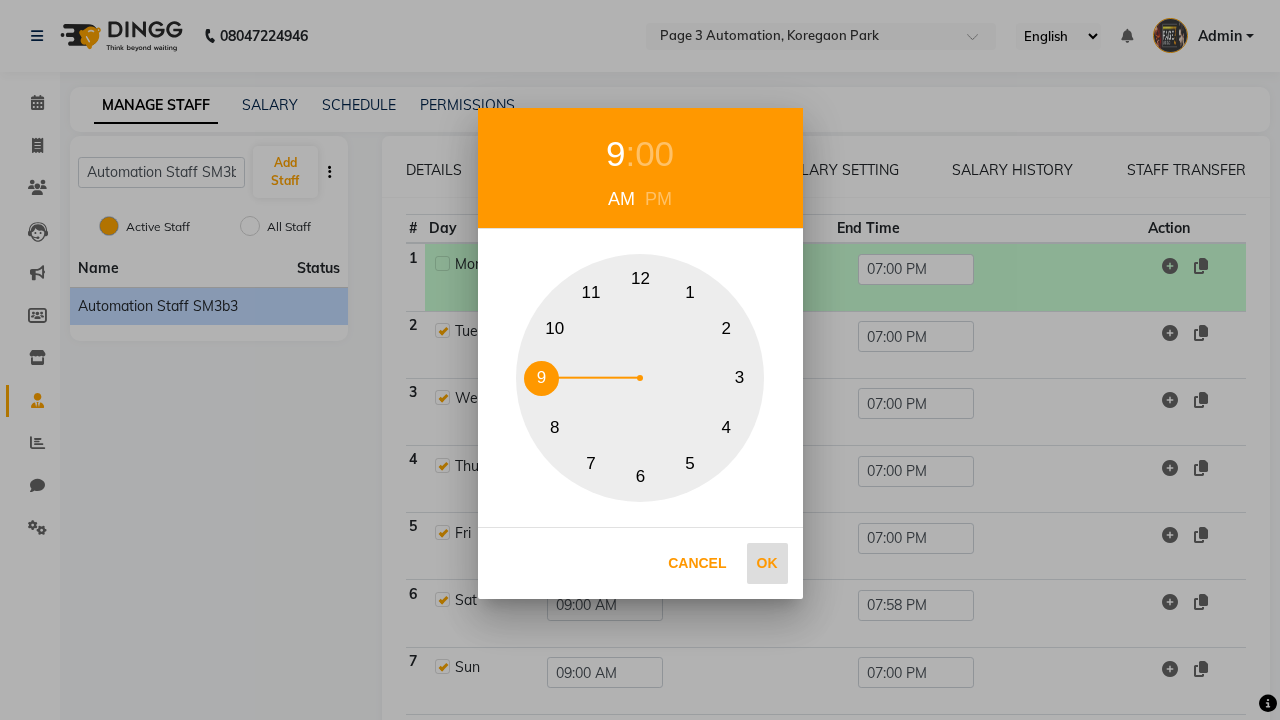 click on "Ok" at bounding box center (767, 563) 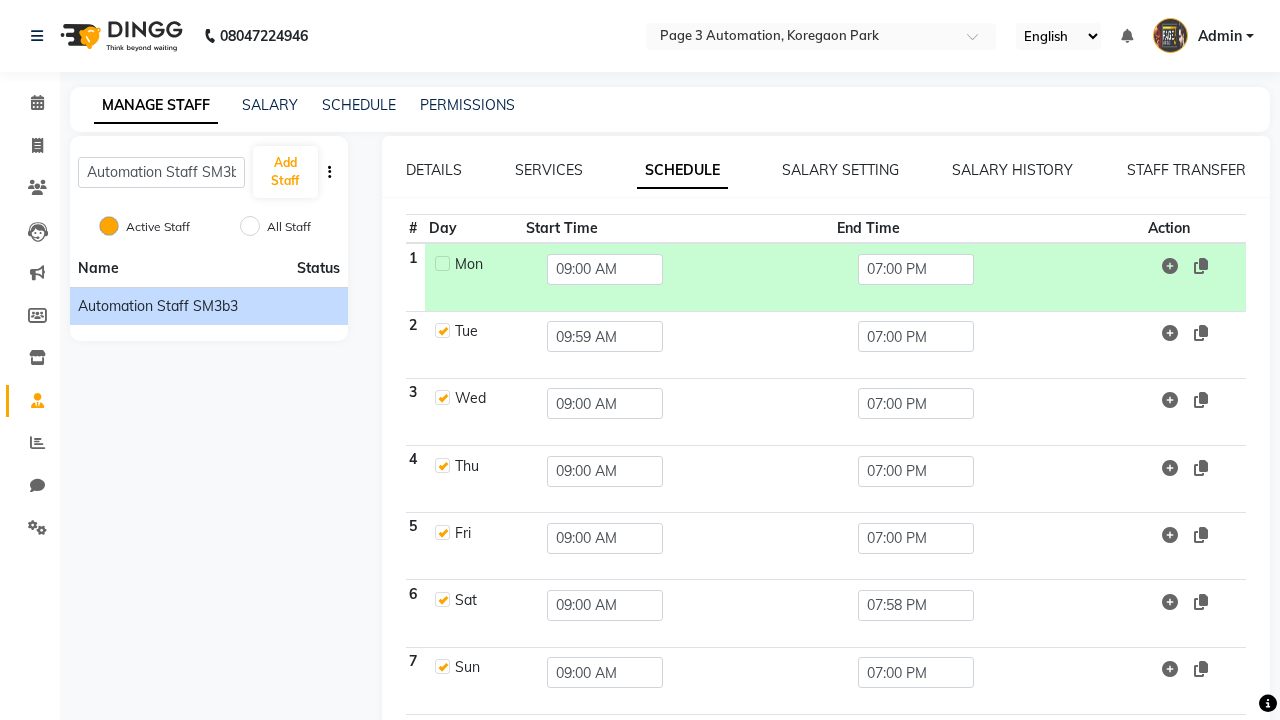 scroll, scrollTop: 0, scrollLeft: 5, axis: horizontal 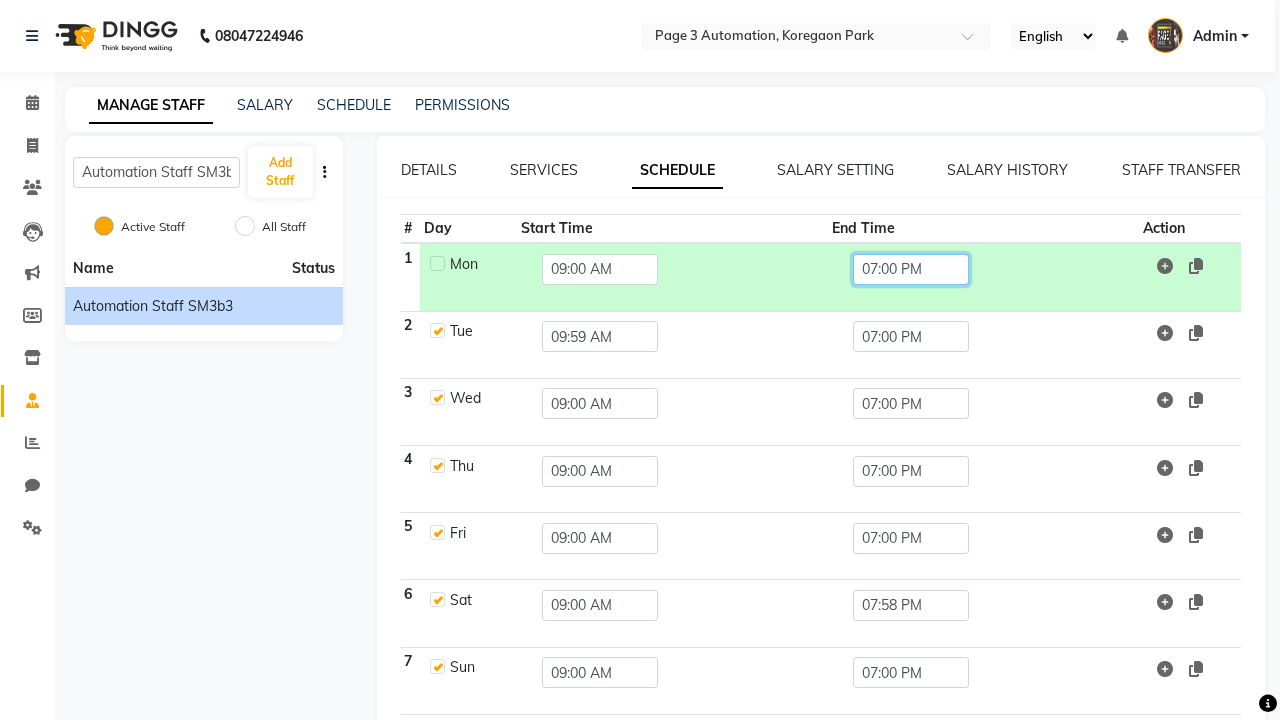 click on "07:00 PM" 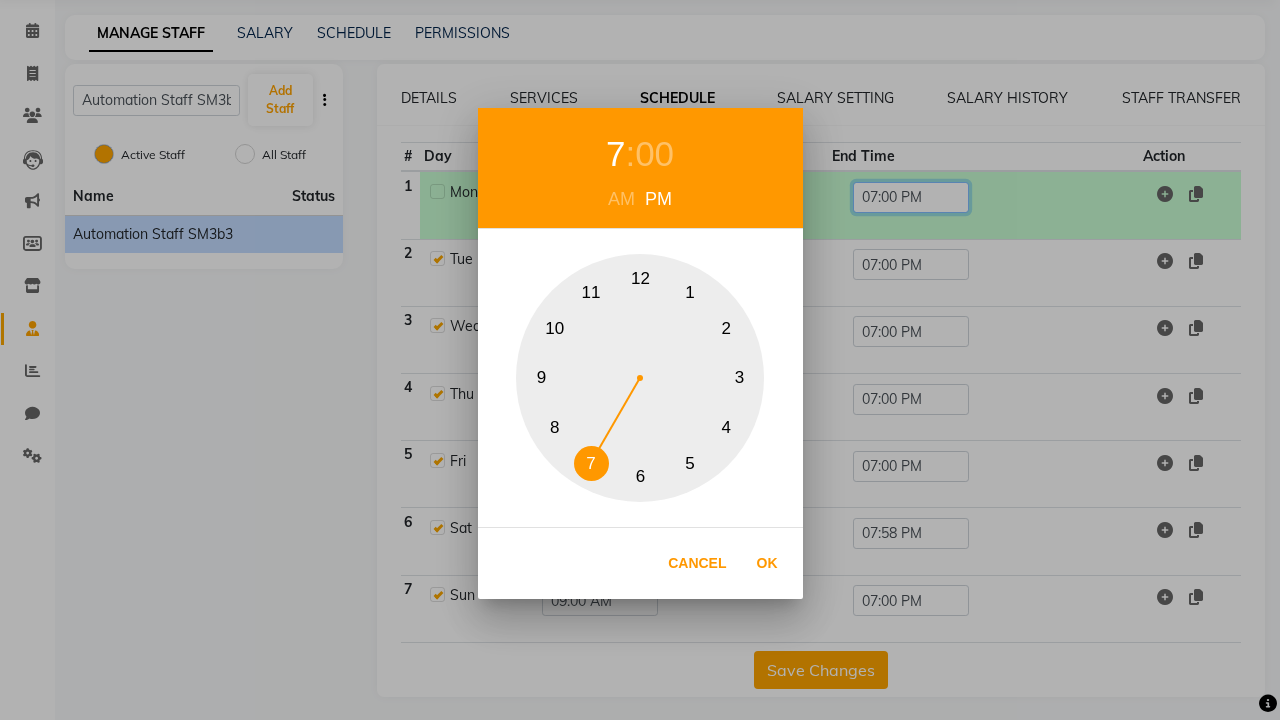 scroll, scrollTop: 79, scrollLeft: 0, axis: vertical 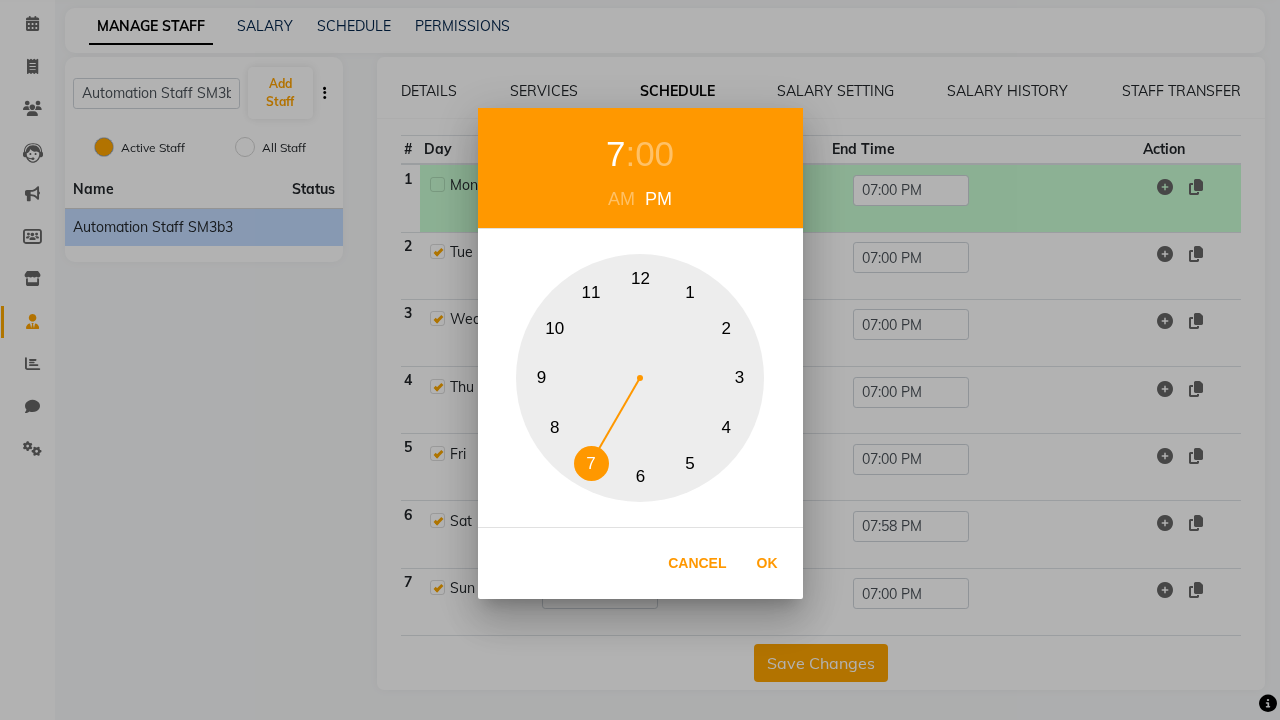 click on "7" at bounding box center (615, 154) 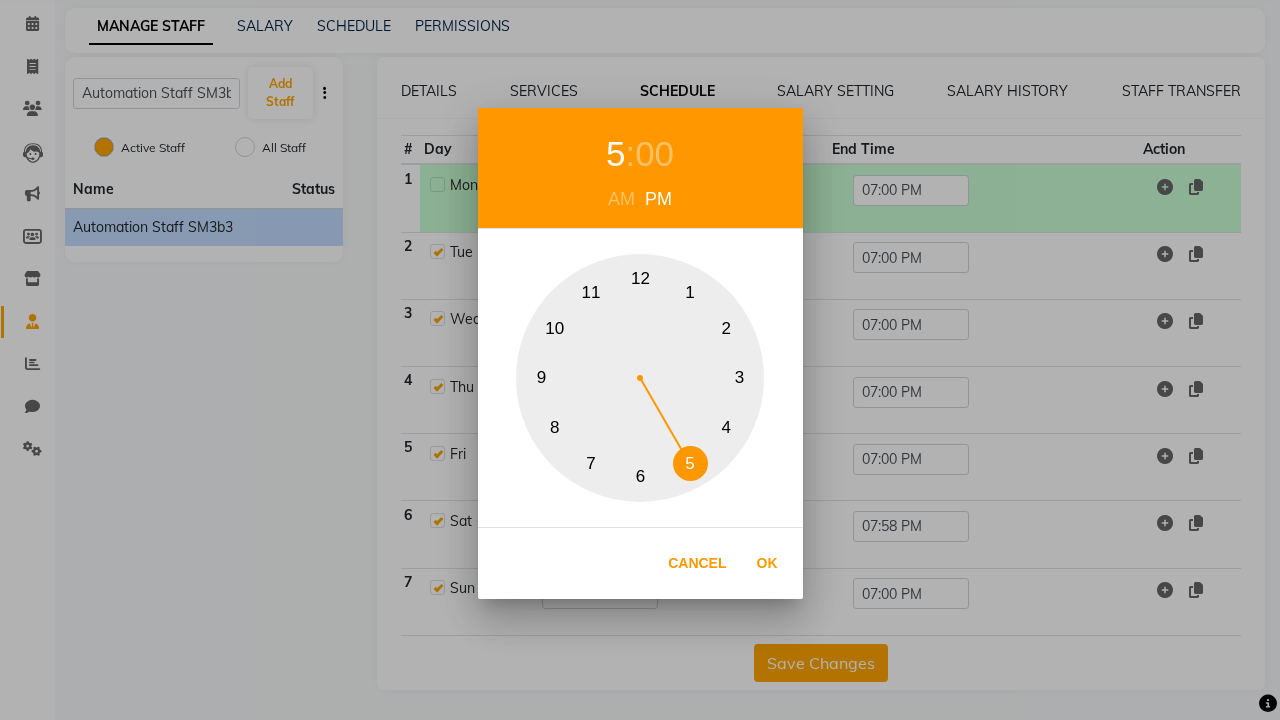 click on "PM" at bounding box center (658, 199) 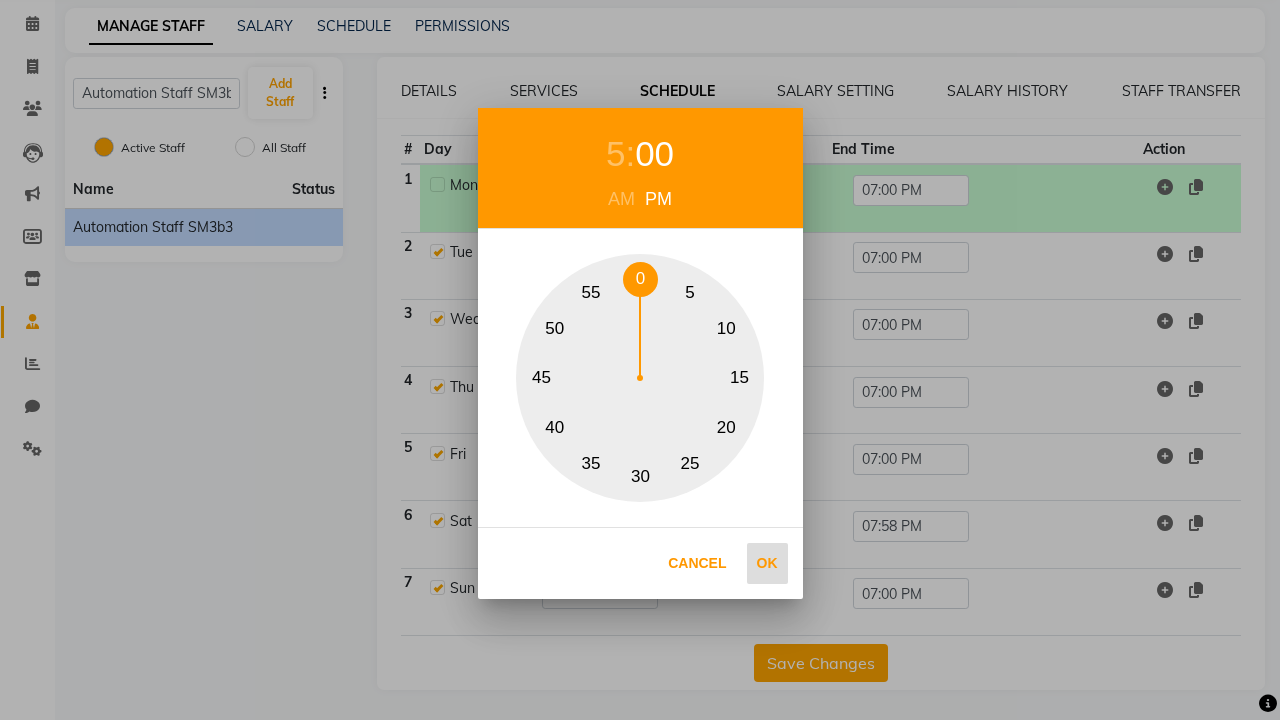 click on "15" at bounding box center [739, 378] 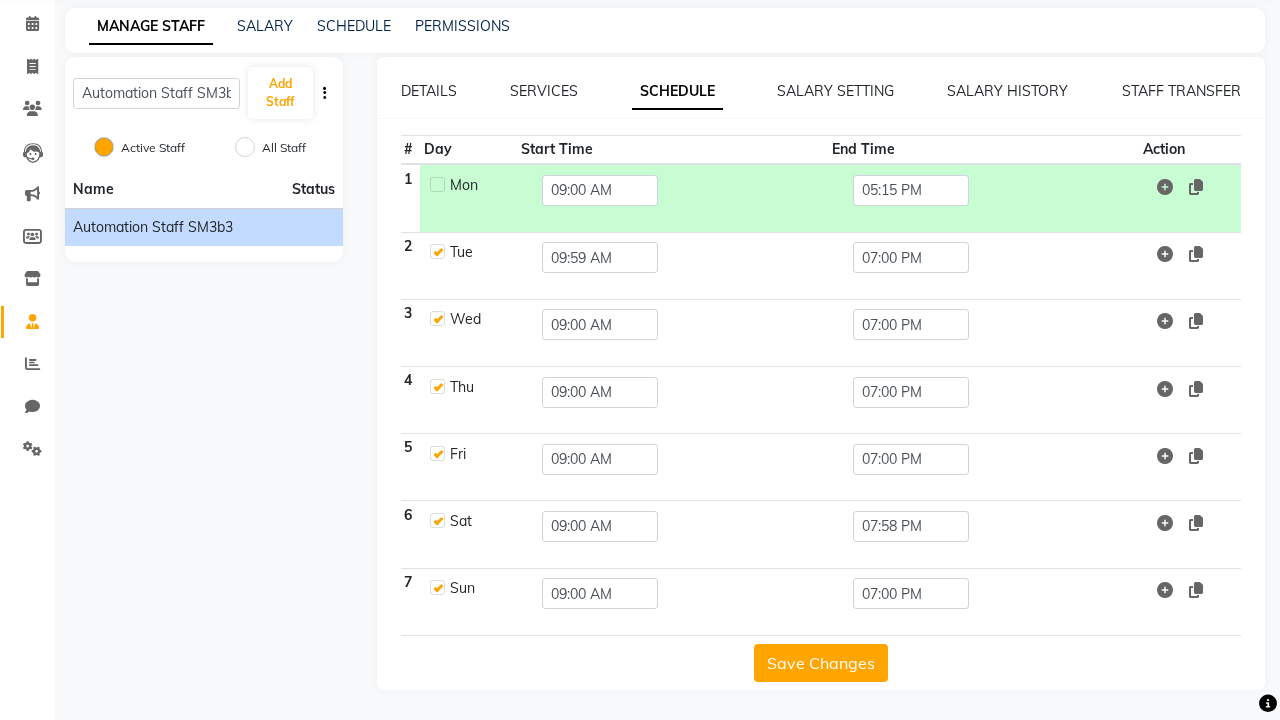 scroll, scrollTop: 41, scrollLeft: 0, axis: vertical 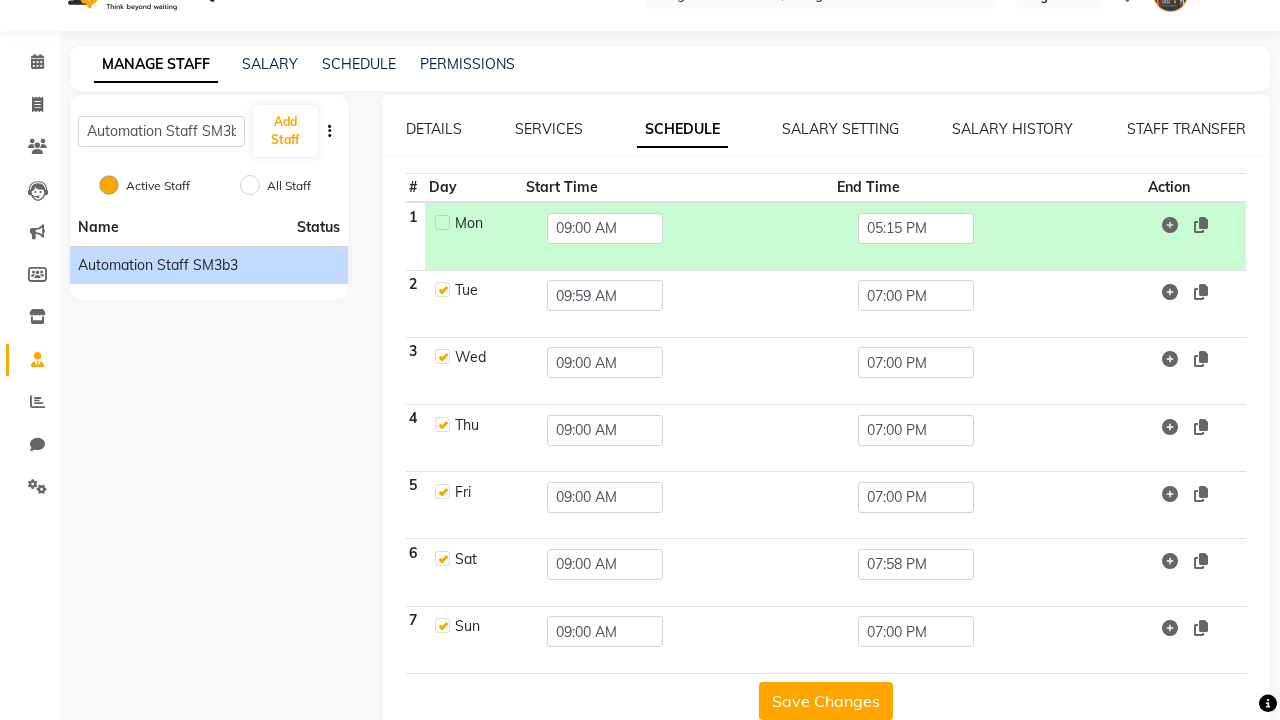 click on "Save Changes" 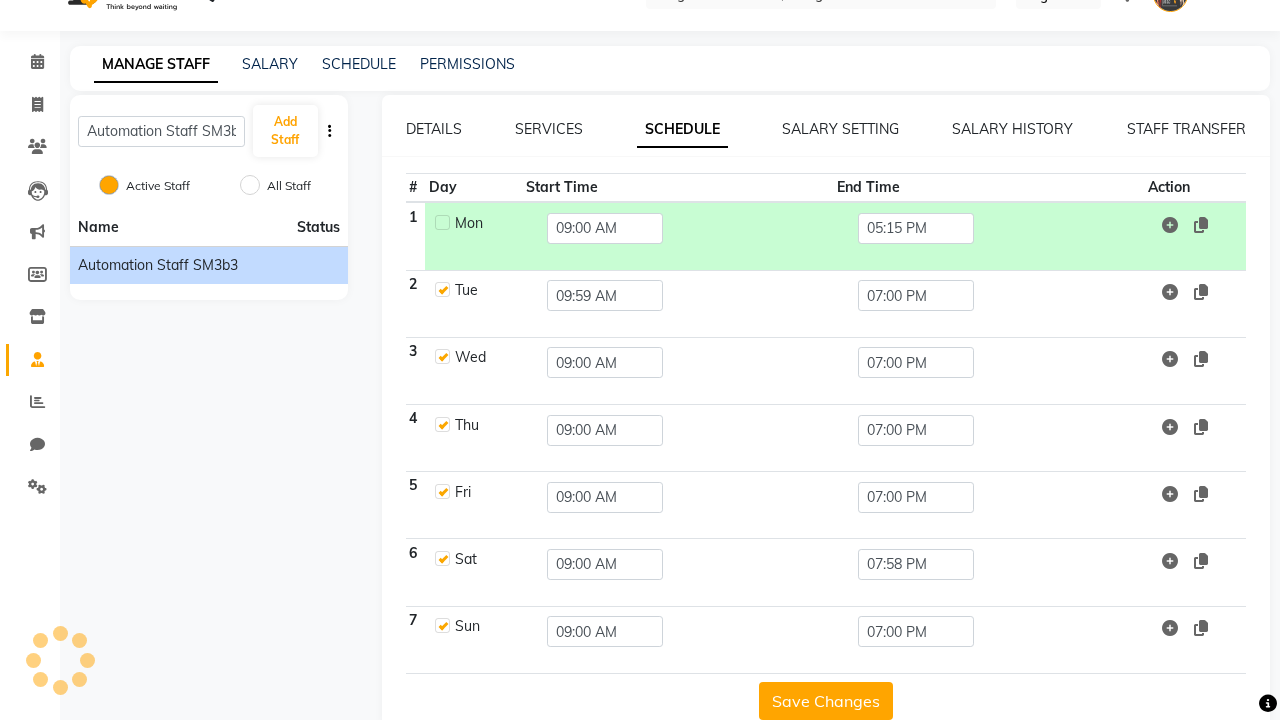 scroll, scrollTop: 49, scrollLeft: 0, axis: vertical 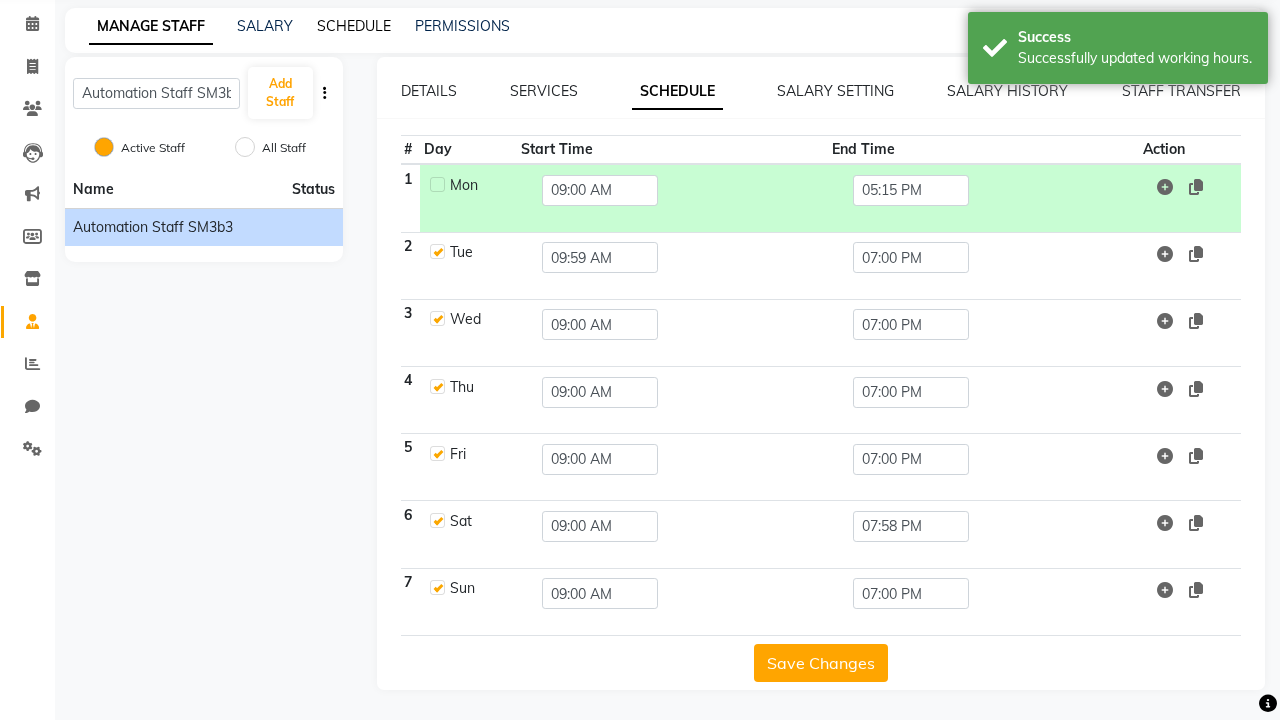 click on "SCHEDULE" 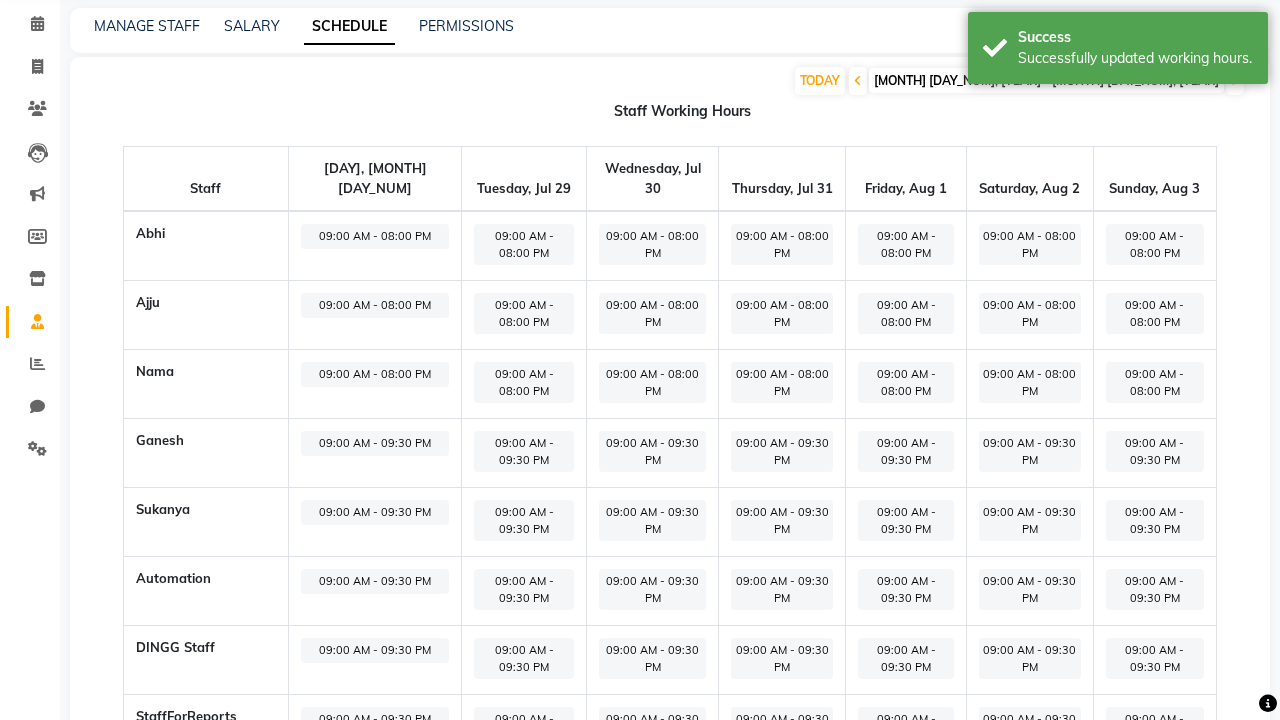 scroll, scrollTop: 0, scrollLeft: 0, axis: both 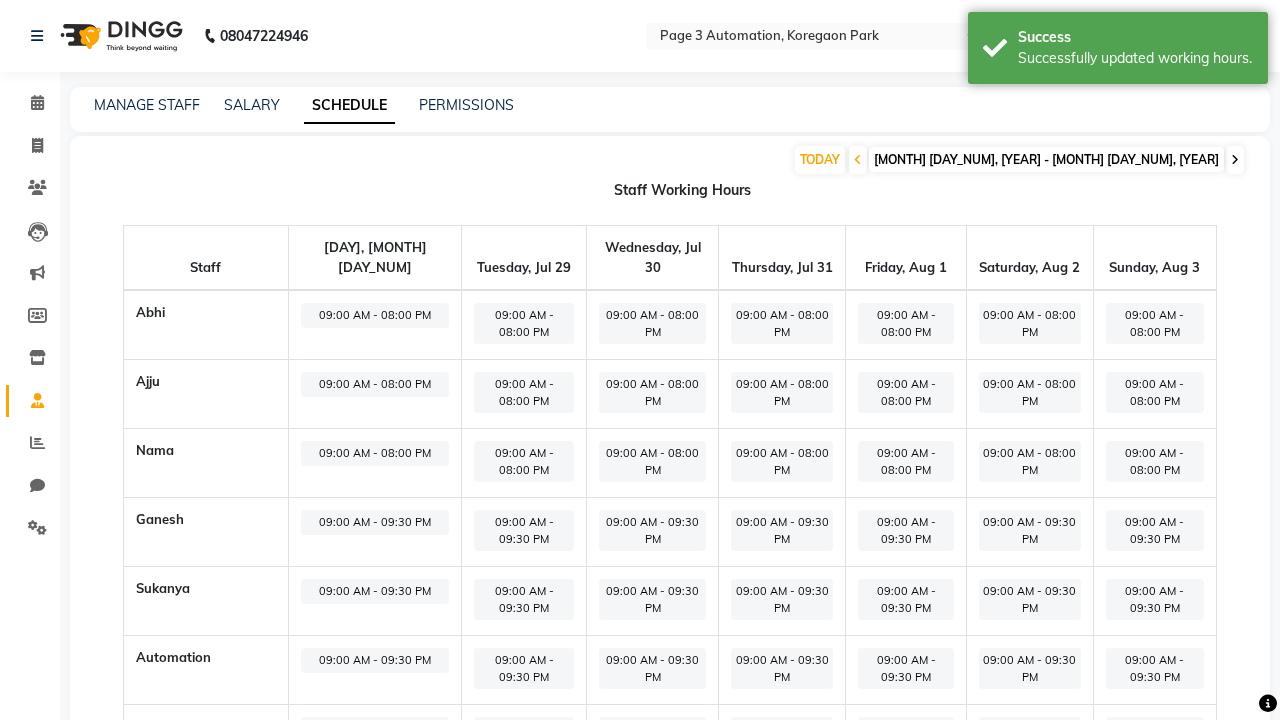 click 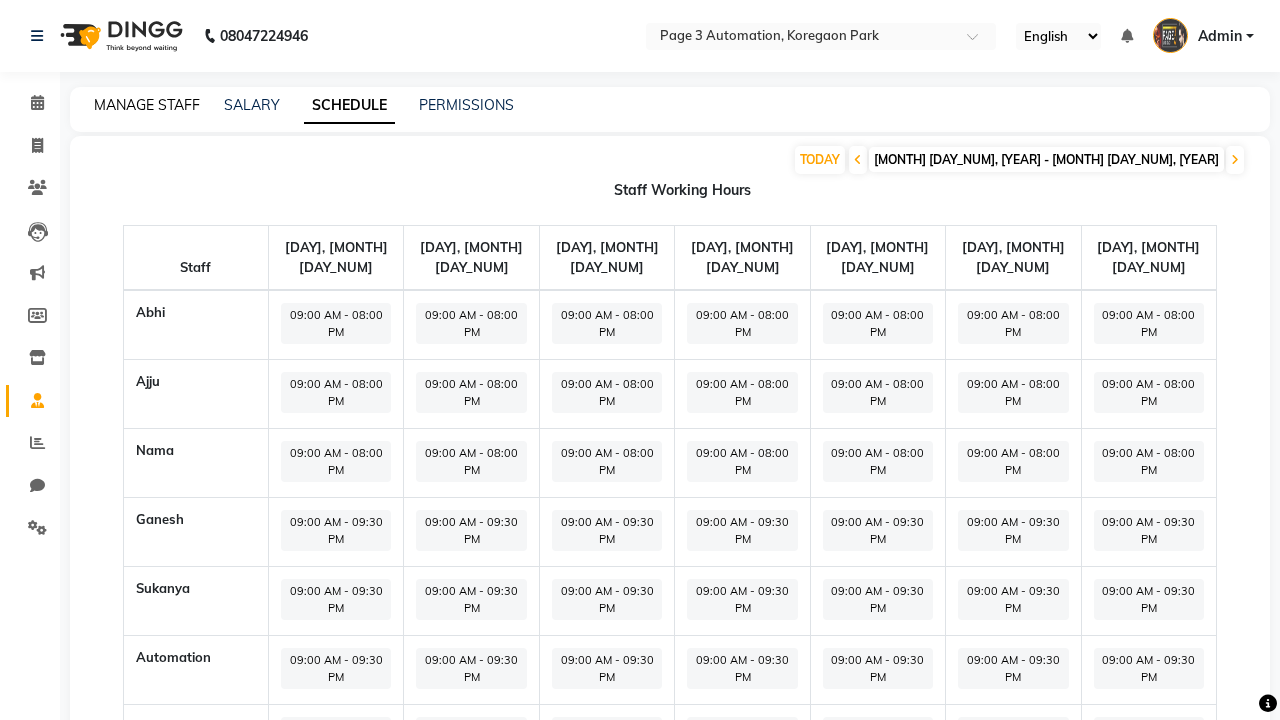 click on "MANAGE STAFF" 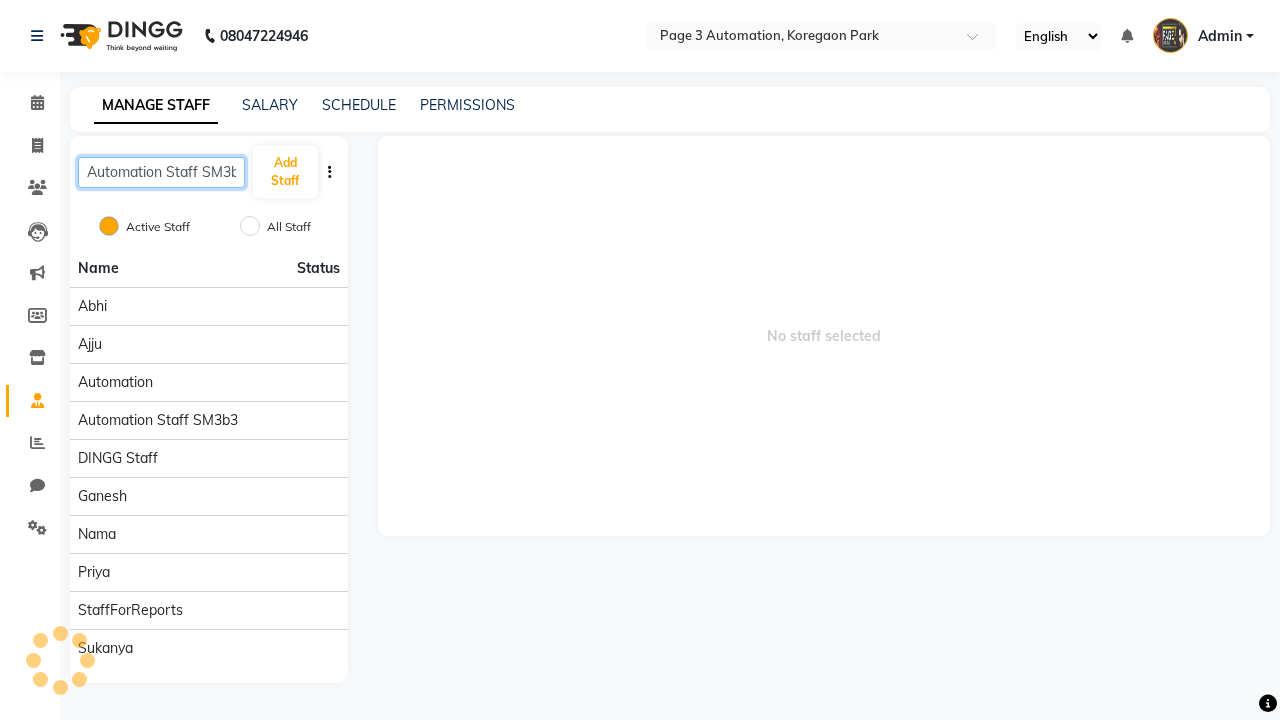 scroll, scrollTop: 0, scrollLeft: 11, axis: horizontal 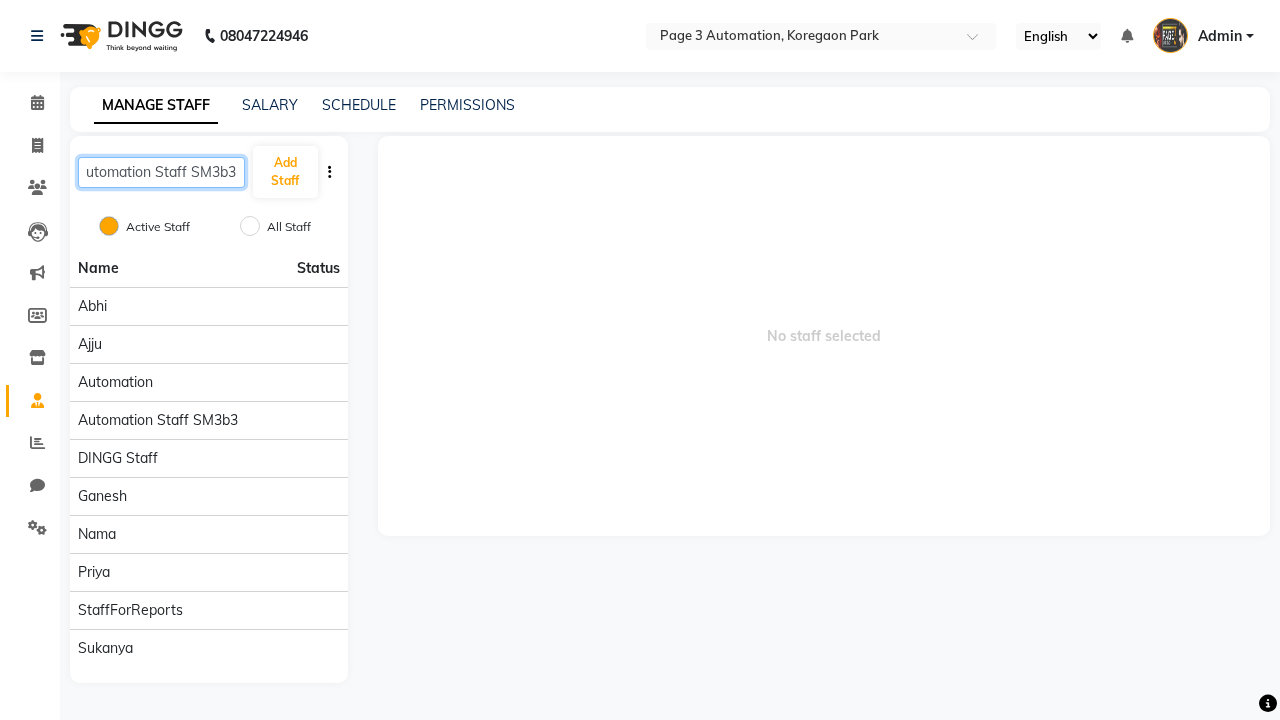 type on "Automation Staff SM3b3" 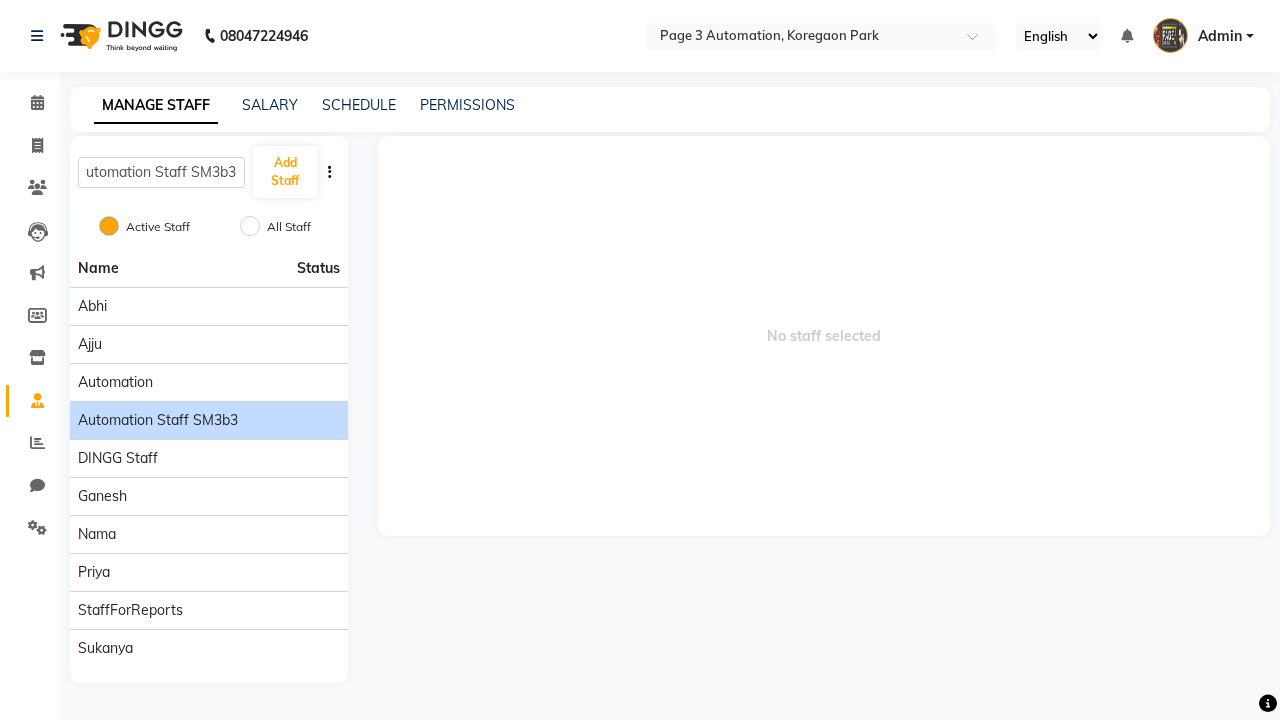 click on "Automation Staff SM3b3" 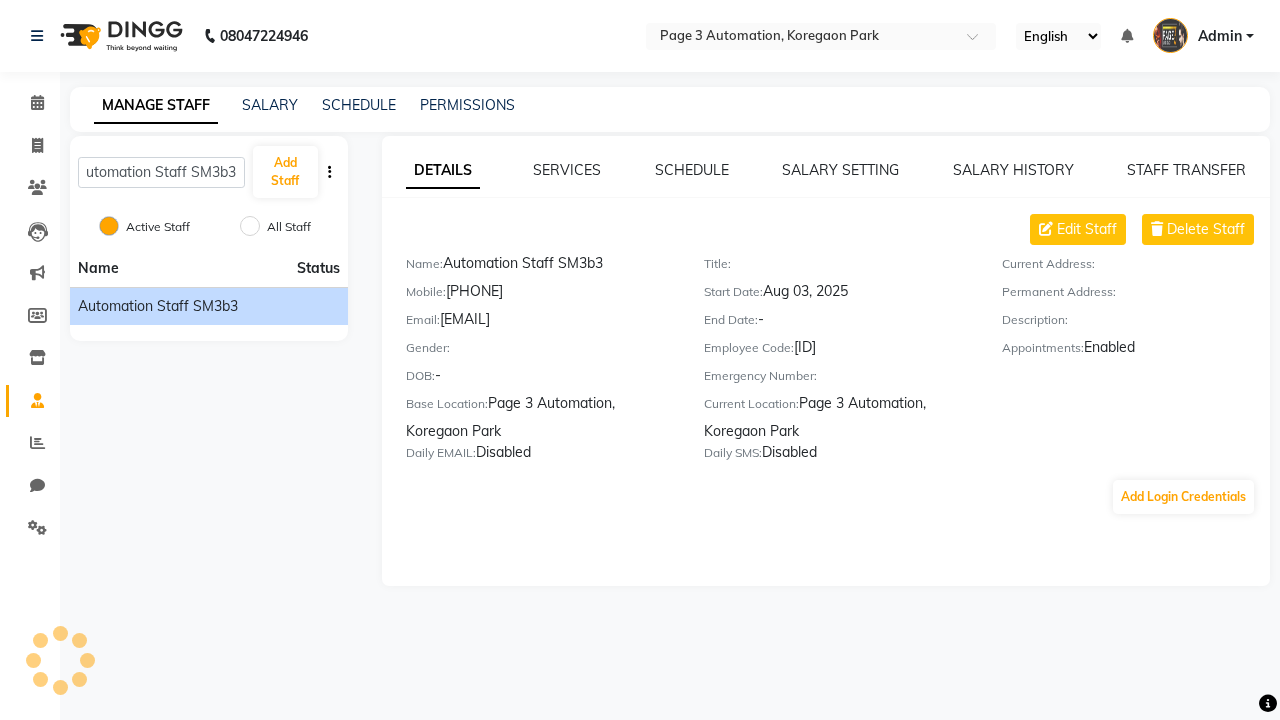scroll, scrollTop: 0, scrollLeft: 0, axis: both 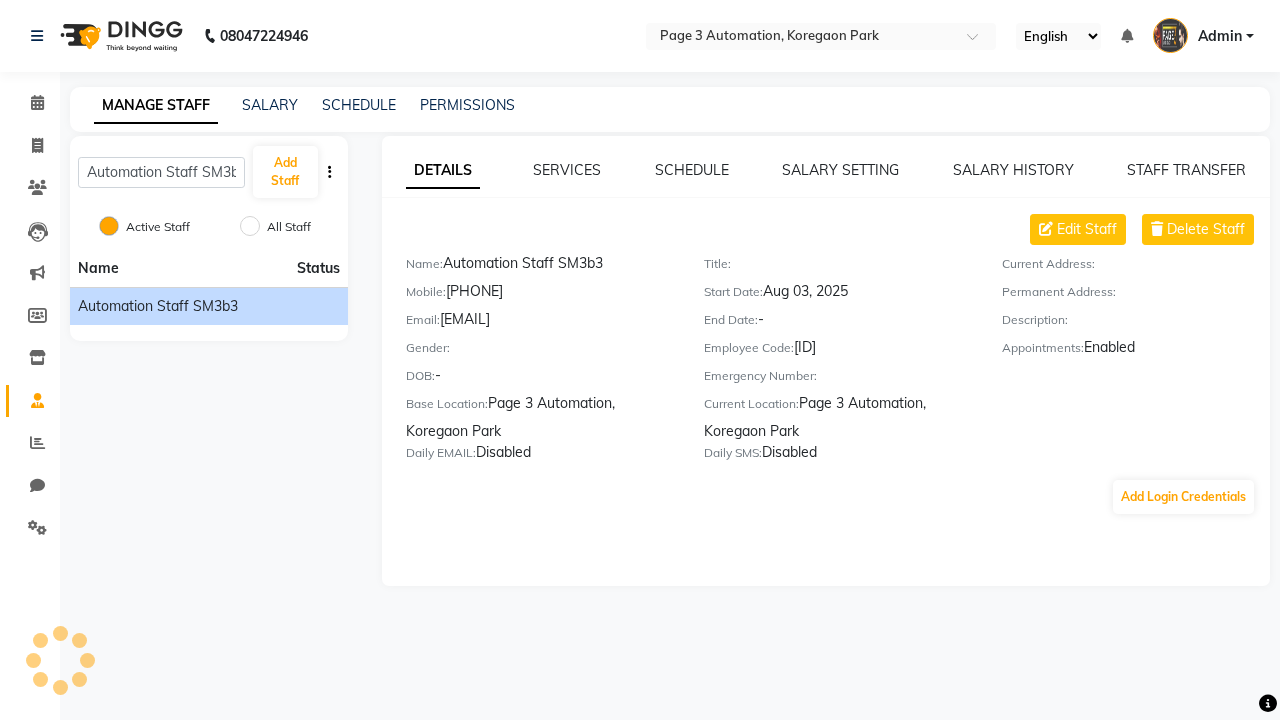 click on "DETAILS" 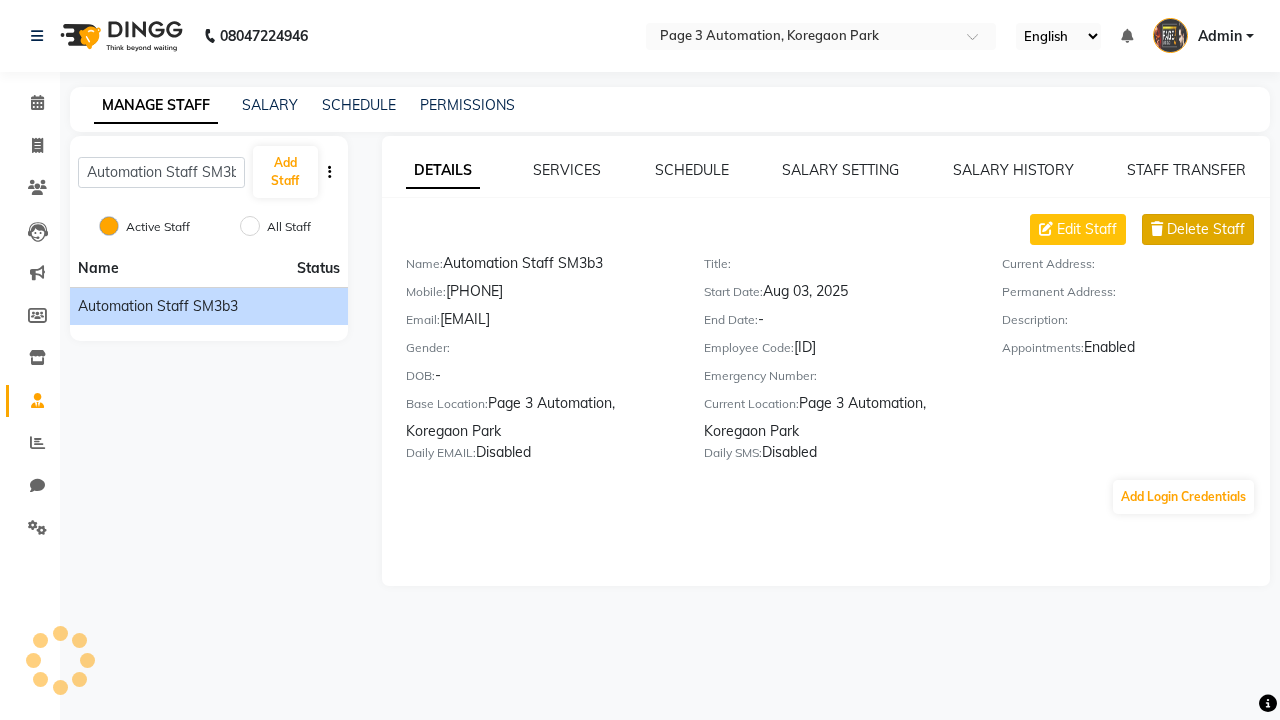 click on "Delete Staff" 